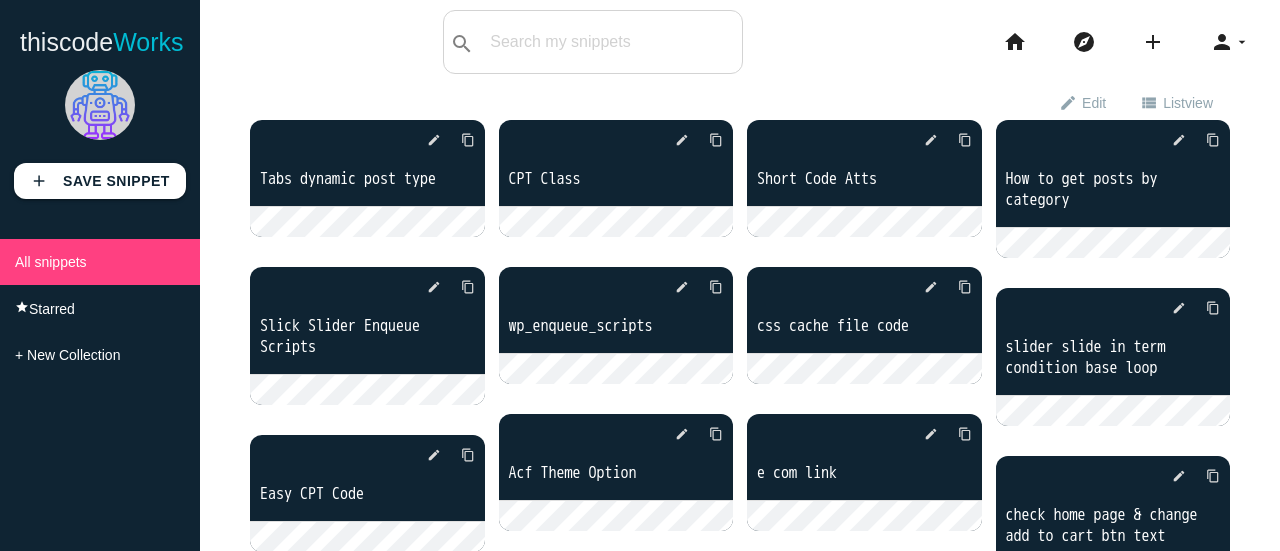 scroll, scrollTop: 0, scrollLeft: 0, axis: both 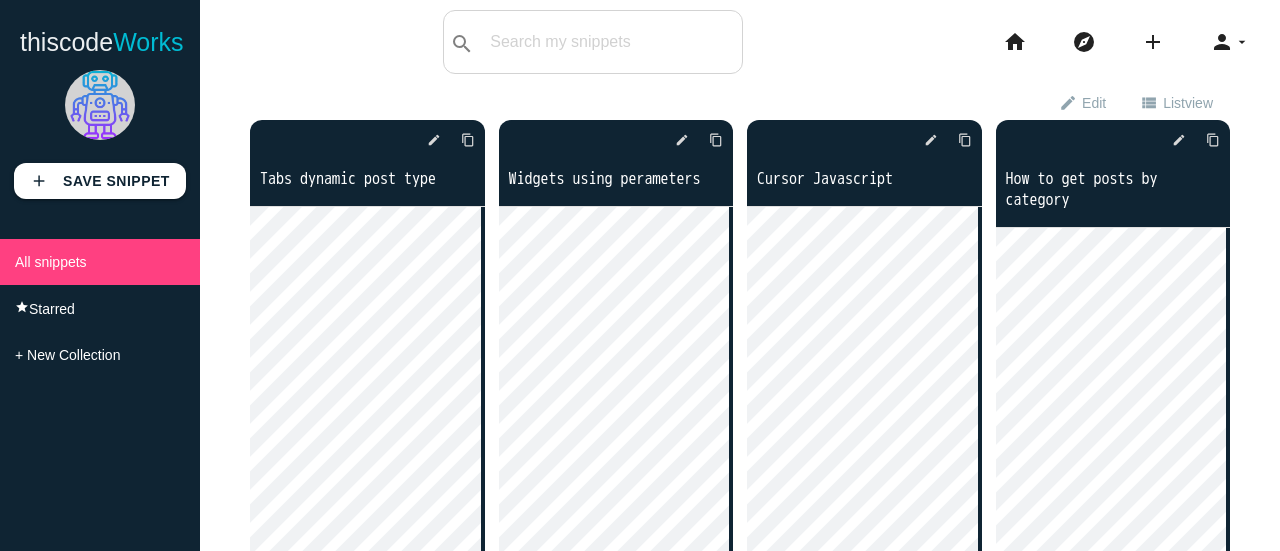 click on "arrow_drop_down" at bounding box center [1242, 42] 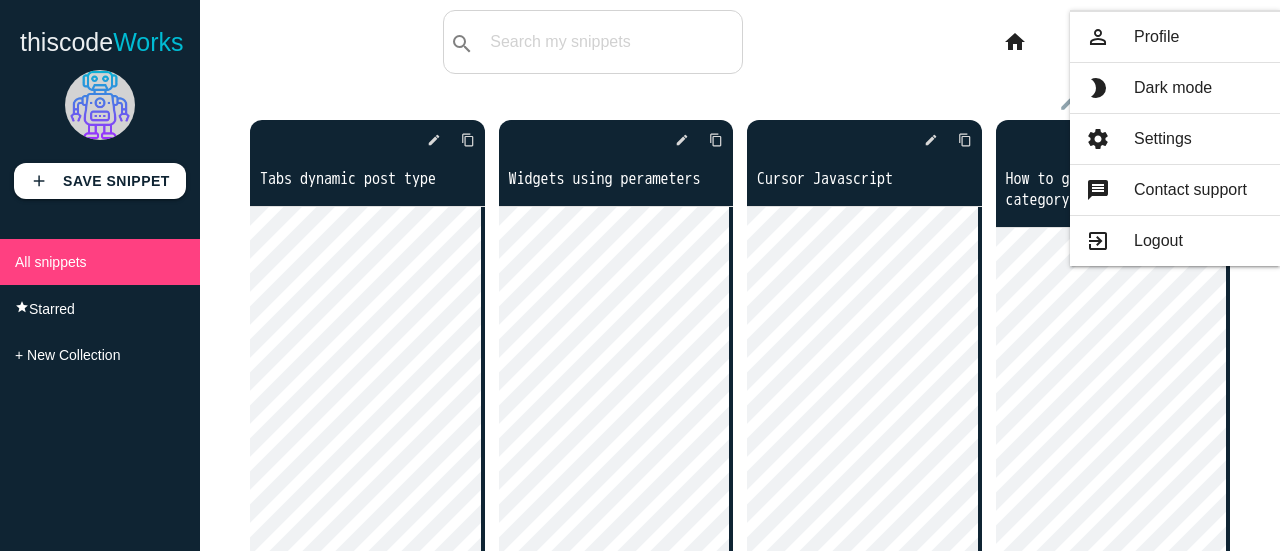 drag, startPoint x: 940, startPoint y: 84, endPoint x: 950, endPoint y: 80, distance: 10.770329 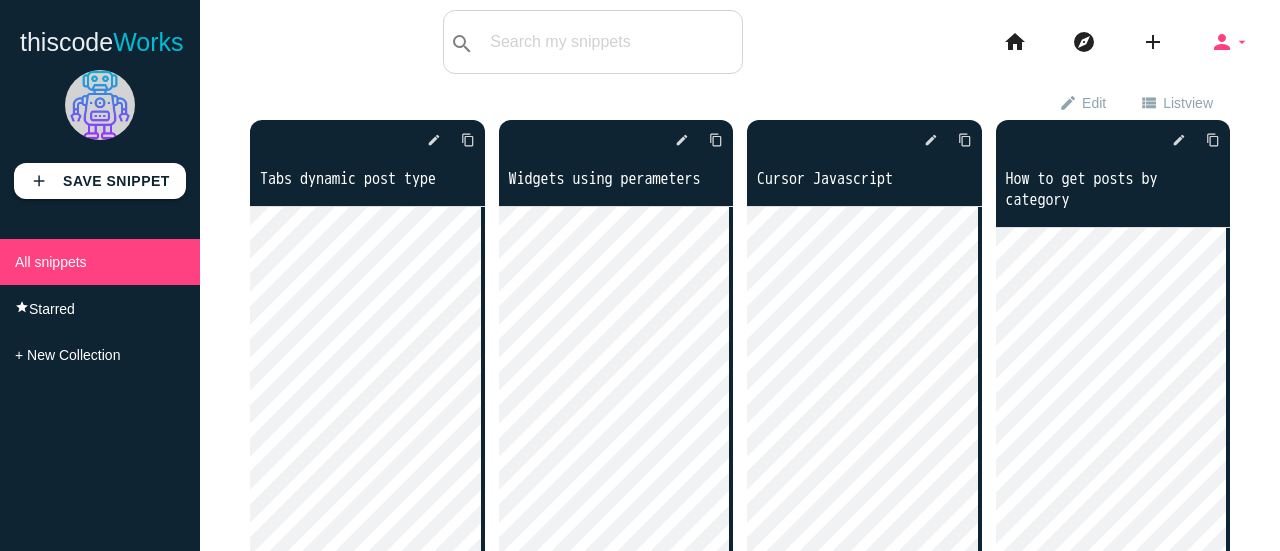 click on "arrow_drop_down" at bounding box center (1242, 42) 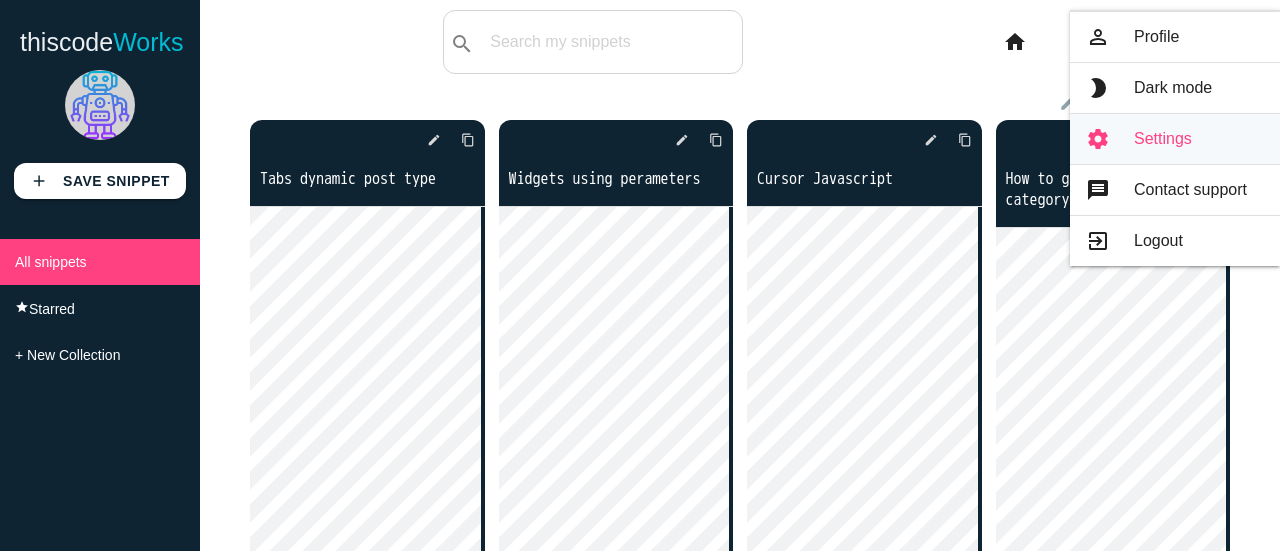 click on "settings Settings" at bounding box center (1175, 139) 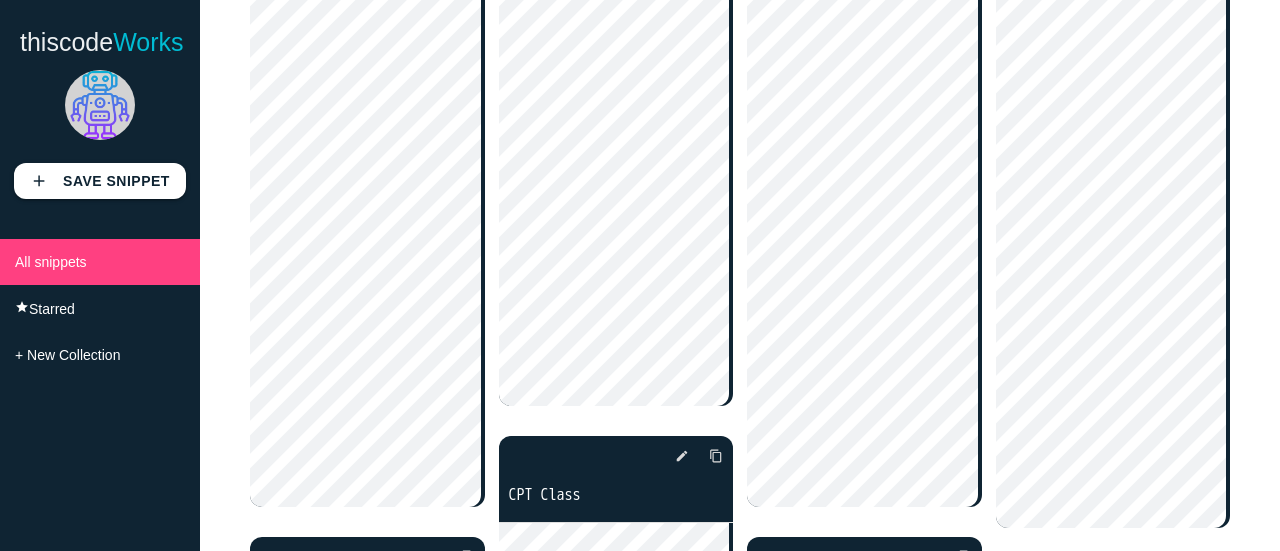 scroll, scrollTop: 0, scrollLeft: 0, axis: both 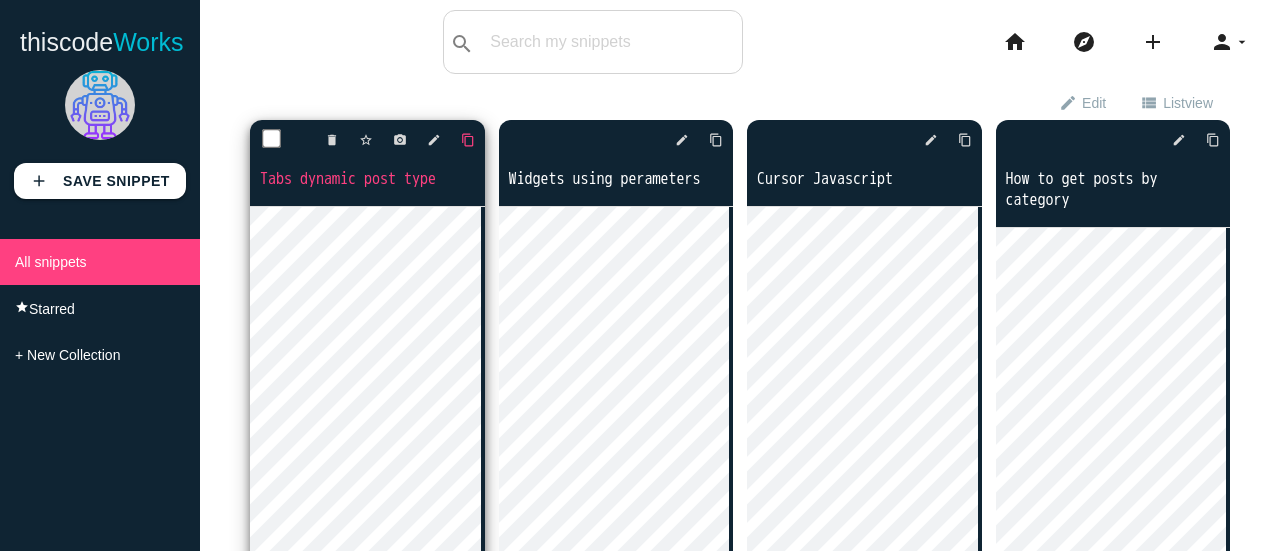 click on "content_copy" at bounding box center (468, 140) 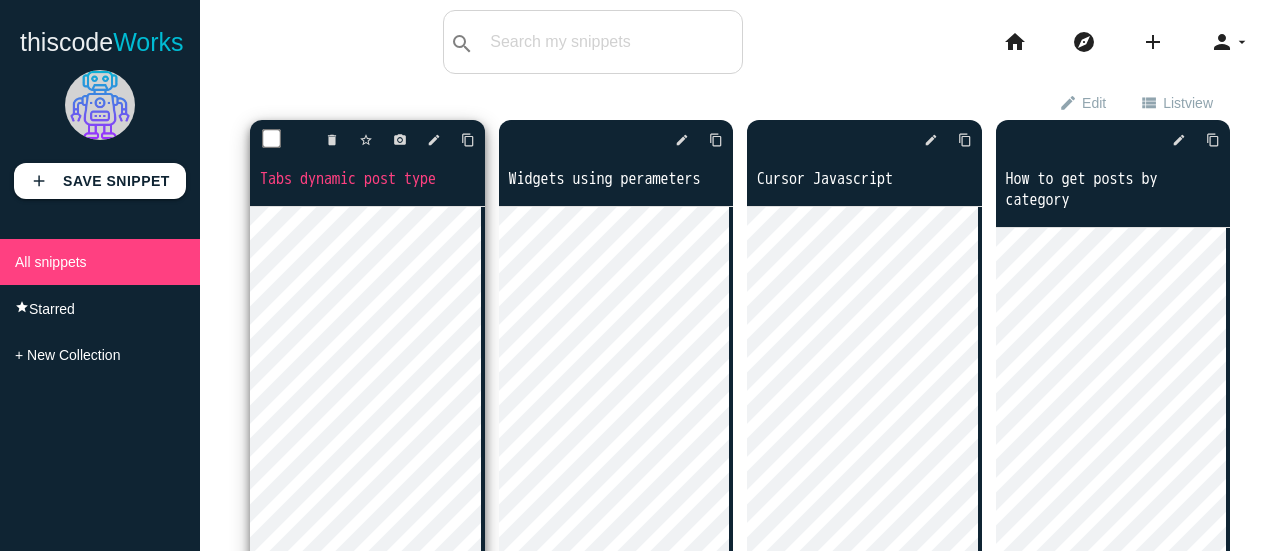click at bounding box center (272, 139) 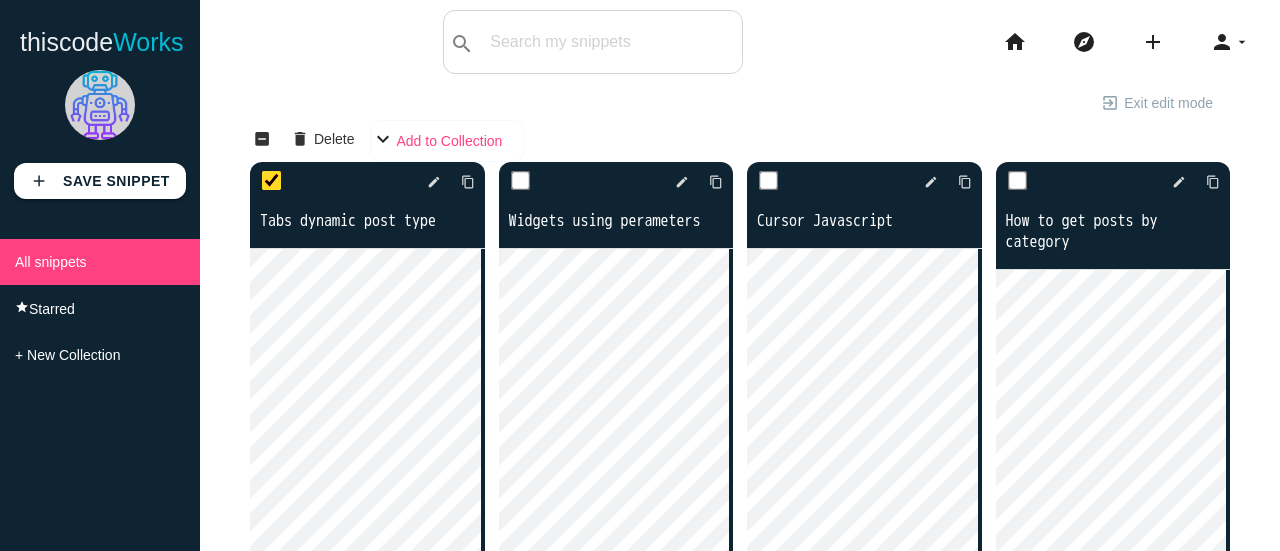 click on "Add to Collection" at bounding box center (447, 141) 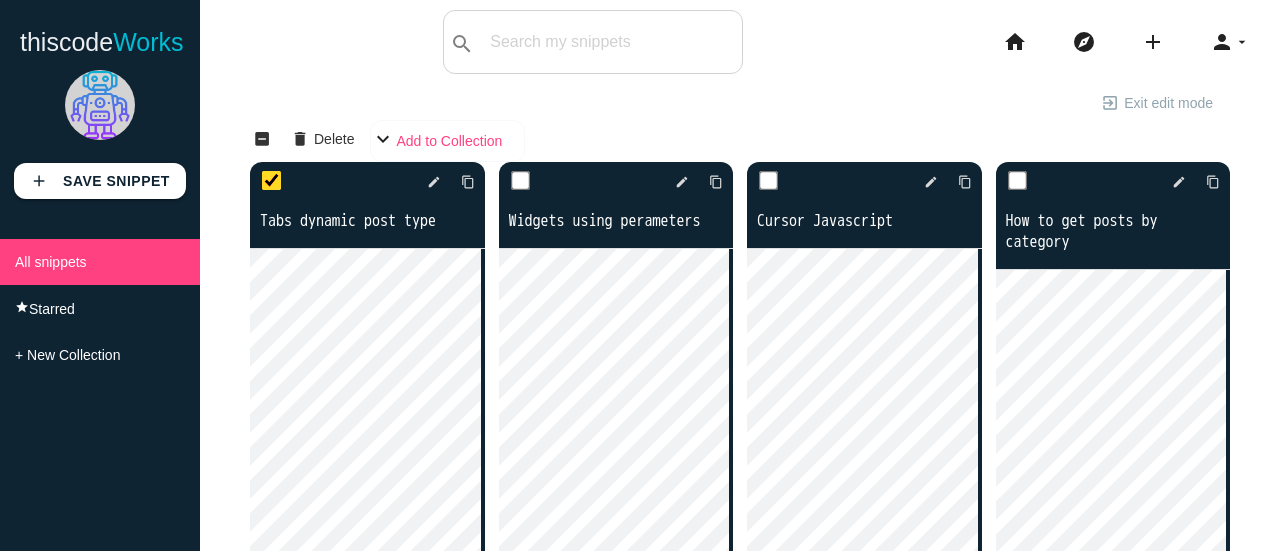 click on "Add to Collection" at bounding box center [447, 141] 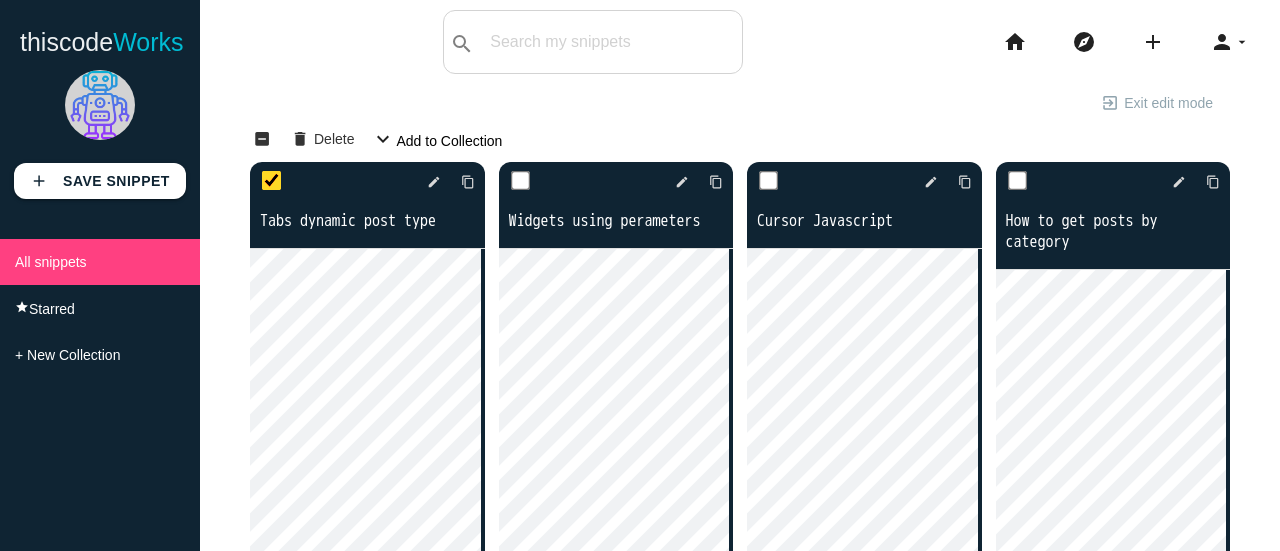 click on "check_box_outline_blank
indeterminate_check_box
delete Delete
expand_more
Add to Collection" at bounding box center (740, 141) 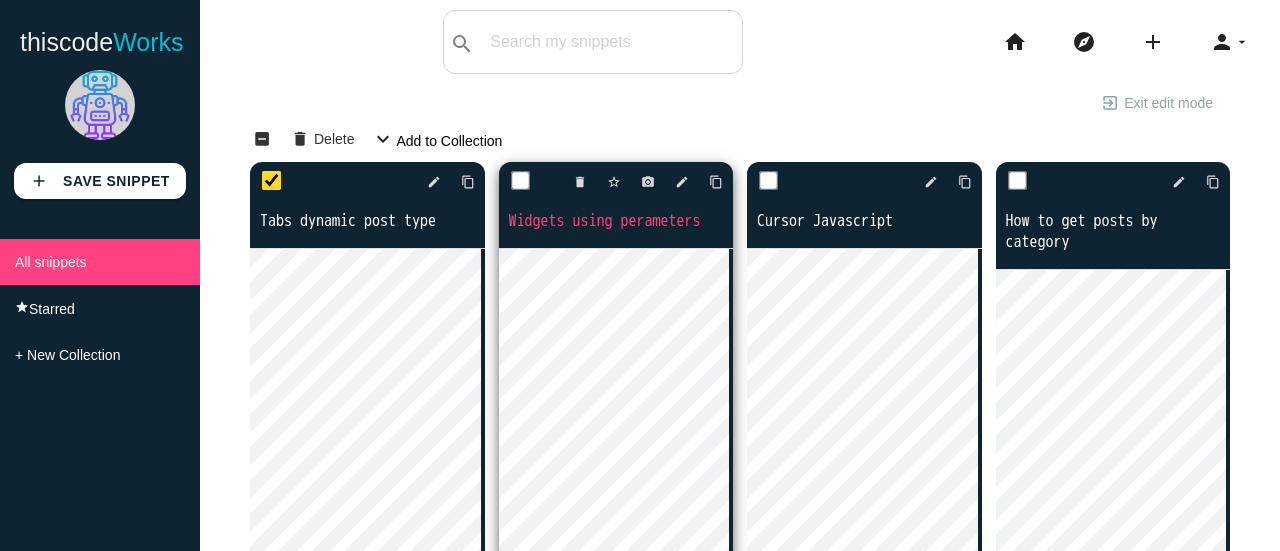 click at bounding box center [520, 181] 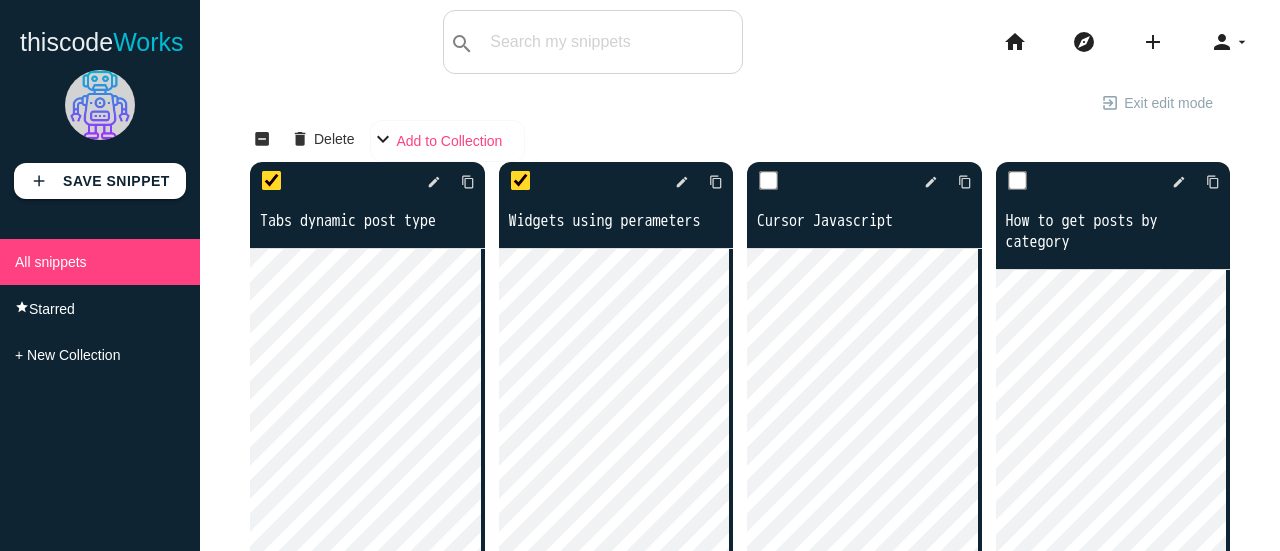 click on "Add to Collection" at bounding box center [447, 141] 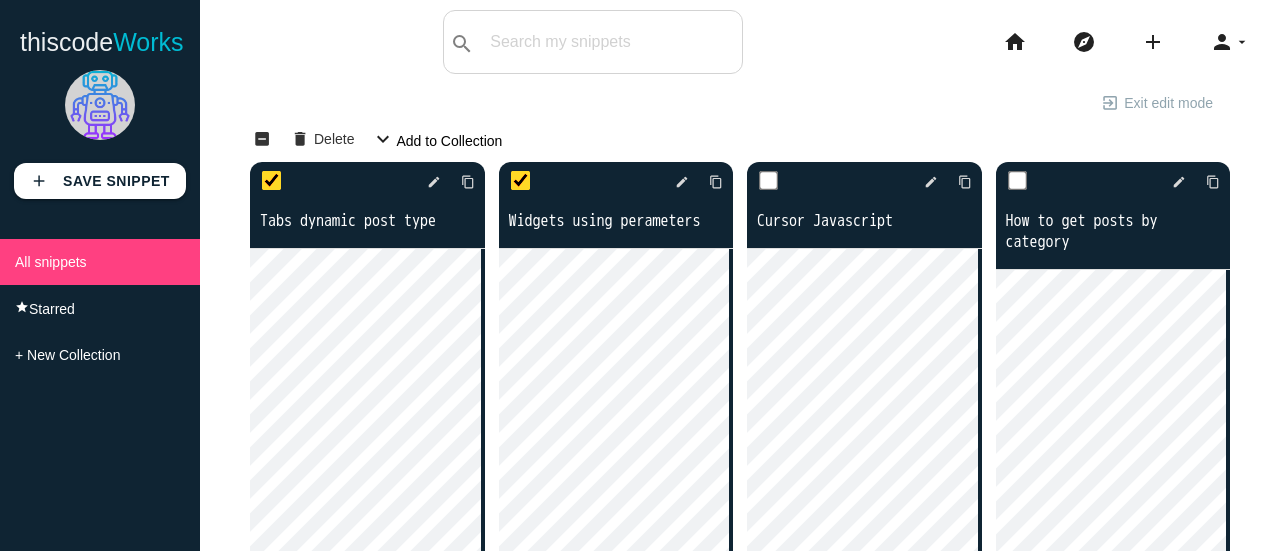 drag, startPoint x: 550, startPoint y: 133, endPoint x: 550, endPoint y: 149, distance: 16 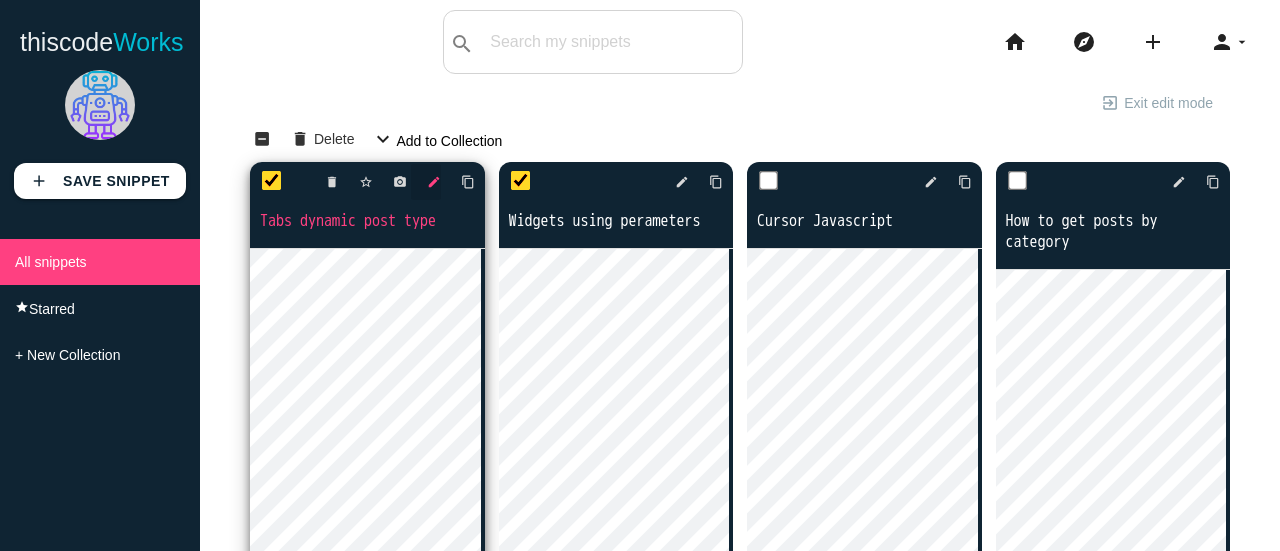 click on "edit" at bounding box center (434, 182) 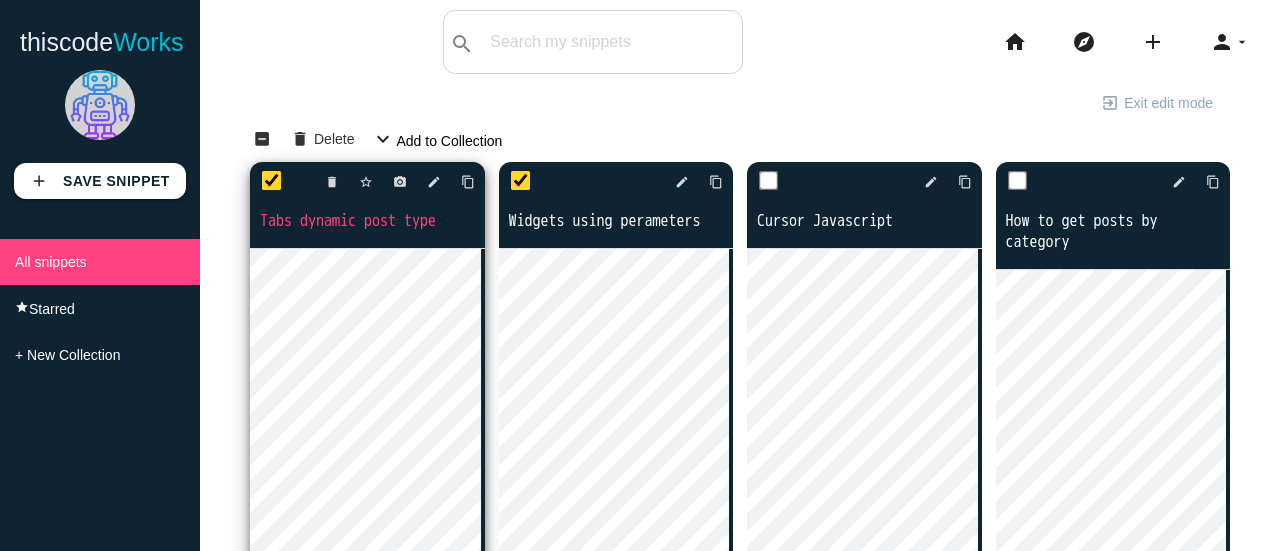 drag, startPoint x: 266, startPoint y: 221, endPoint x: 434, endPoint y: 219, distance: 168.0119 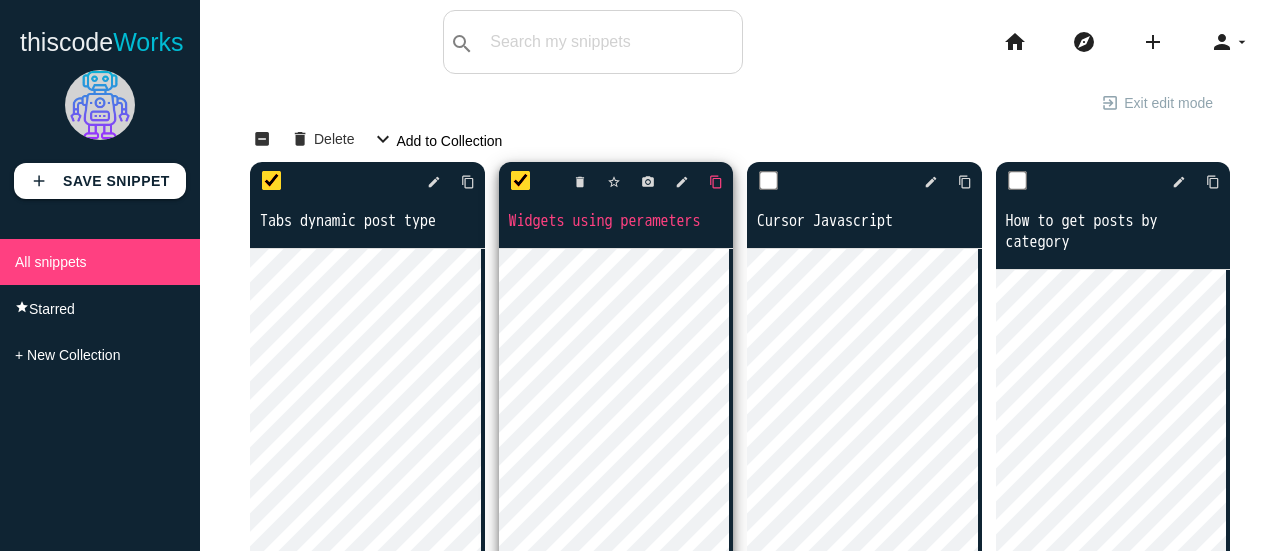 click on "content_copy" at bounding box center (468, 182) 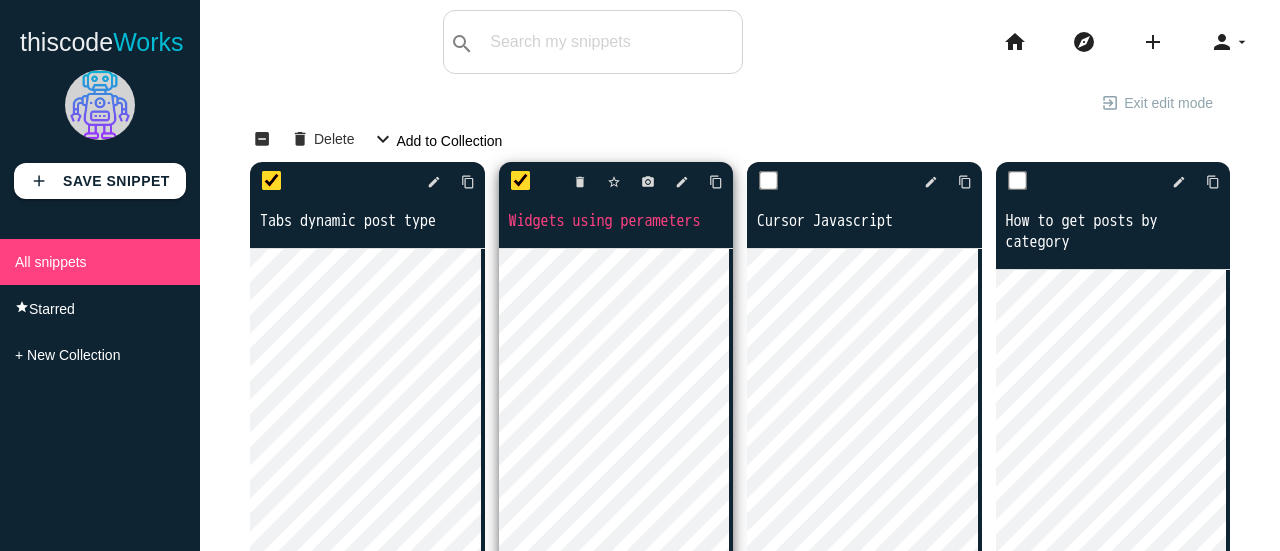 drag, startPoint x: 490, startPoint y: 217, endPoint x: 595, endPoint y: 239, distance: 107.28001 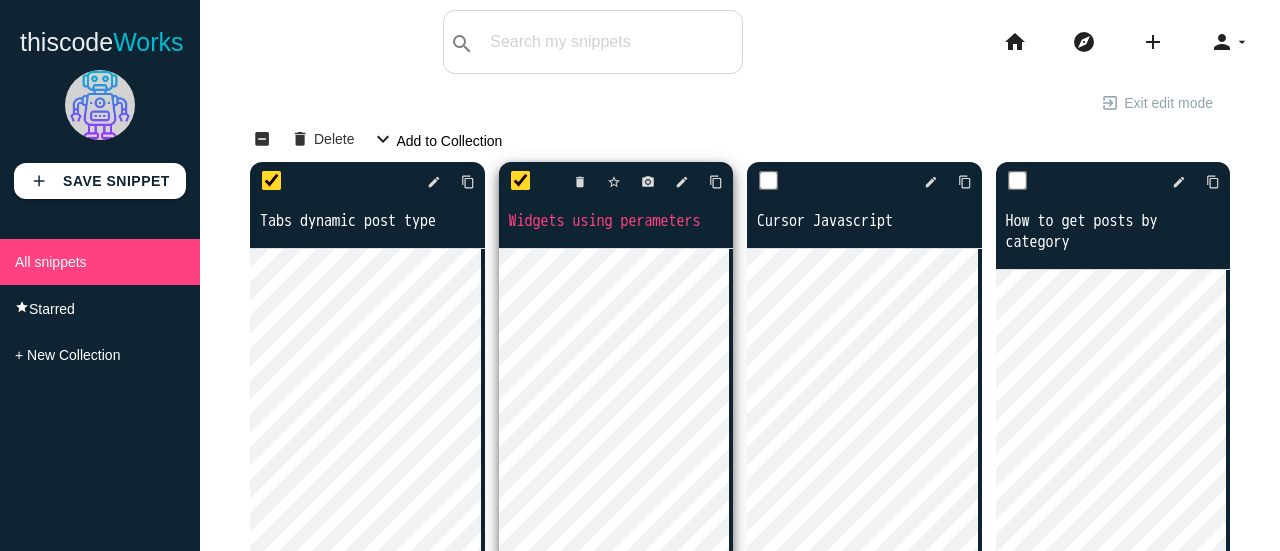 click on "delete
star_border
photo_camera
edit
content_copy" at bounding box center (616, 182) 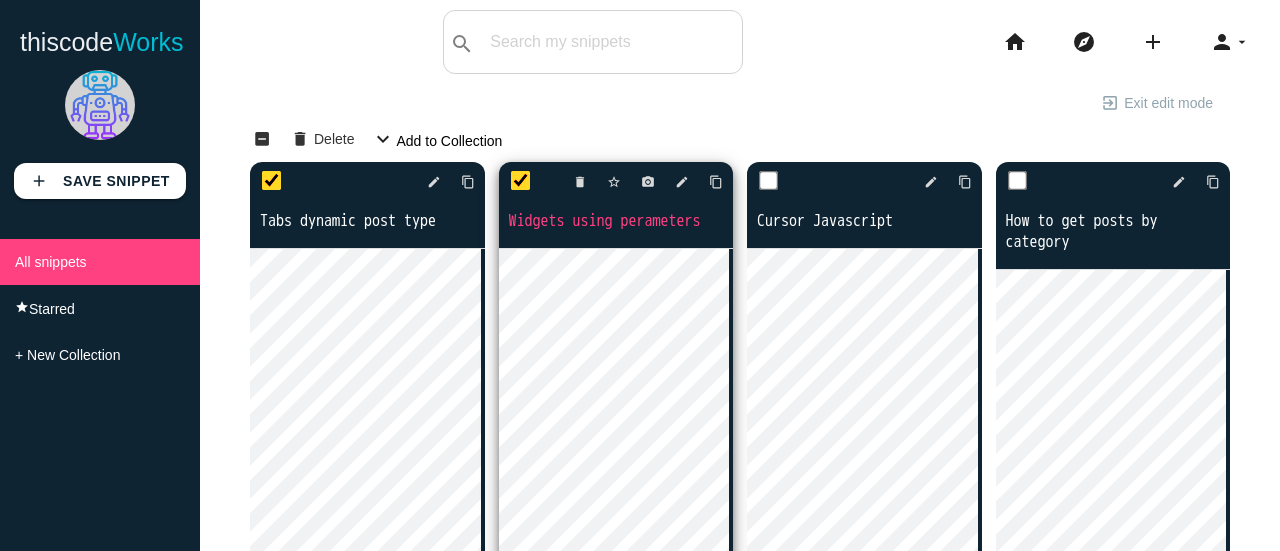 click on "delete
star_border
photo_camera
edit
content_copy" at bounding box center [616, 182] 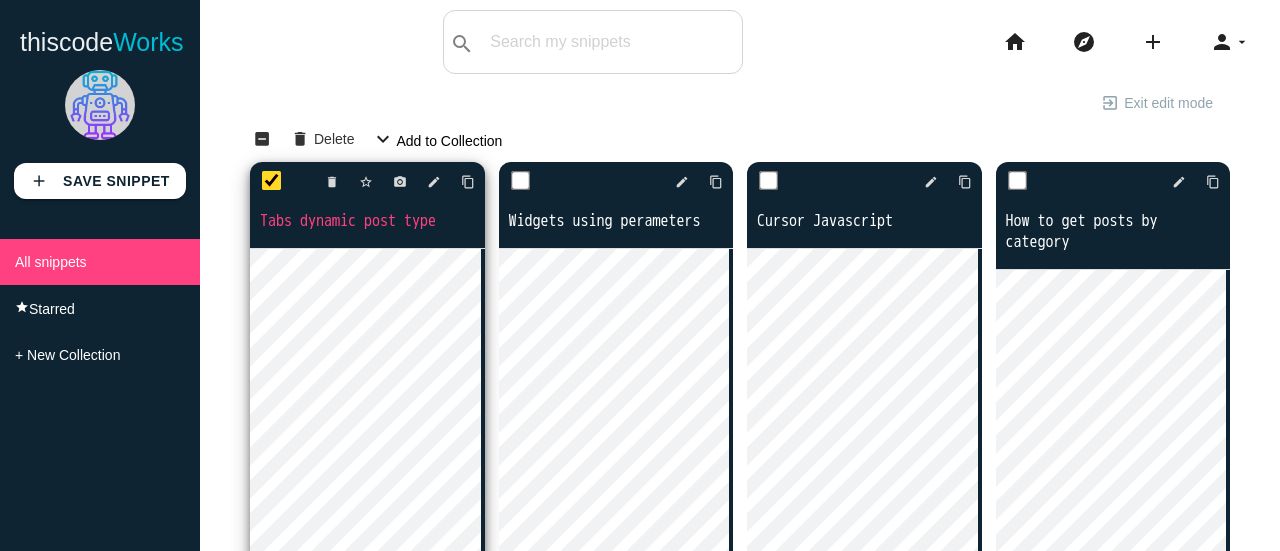 click at bounding box center (272, 181) 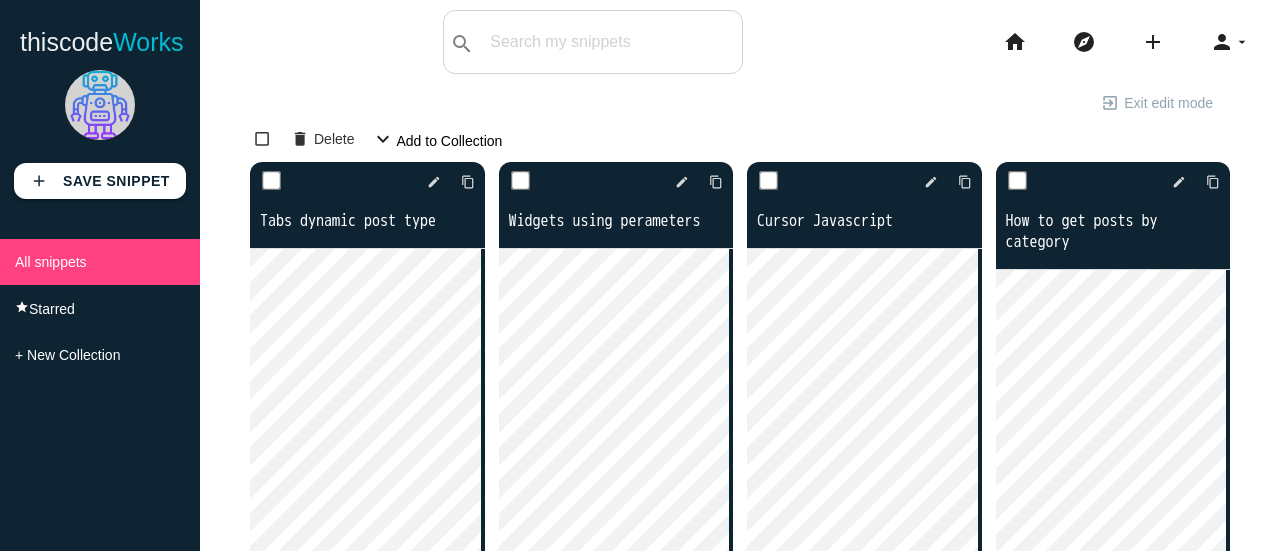 click on "exit_to_app Exit edit mode
edit Edit
view_list List  view
view_module Grid  view
check_box_outline_blank
indeterminate_check_box
delete Delete
expand_more
Add to Collection
All snippets
delete star_border photo_camera" at bounding box center [740, 2973] 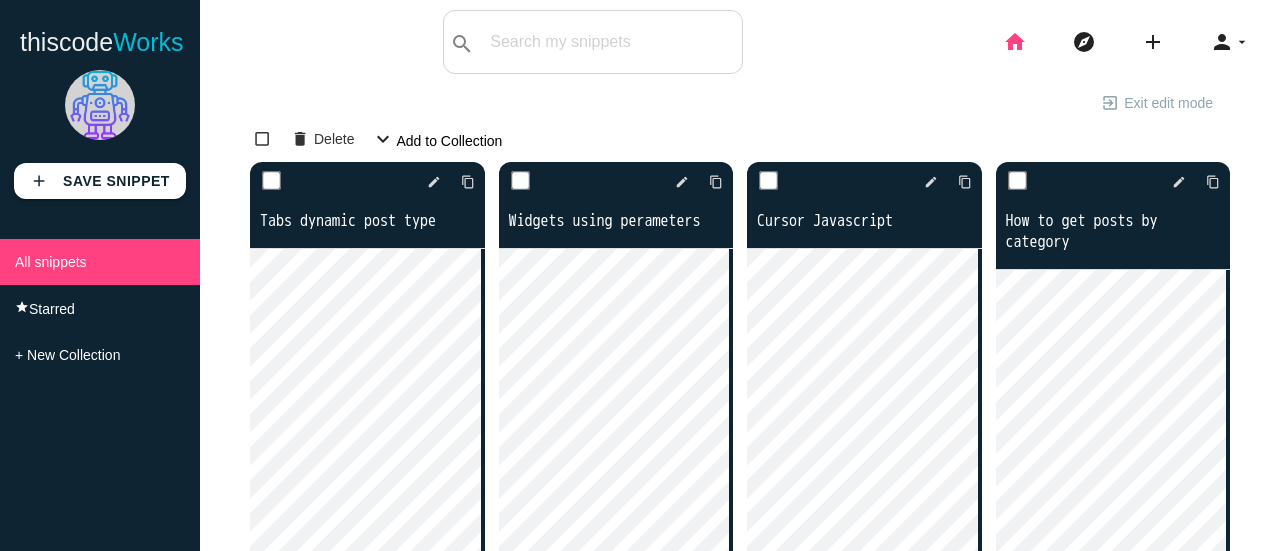 click on "home" at bounding box center (1015, 42) 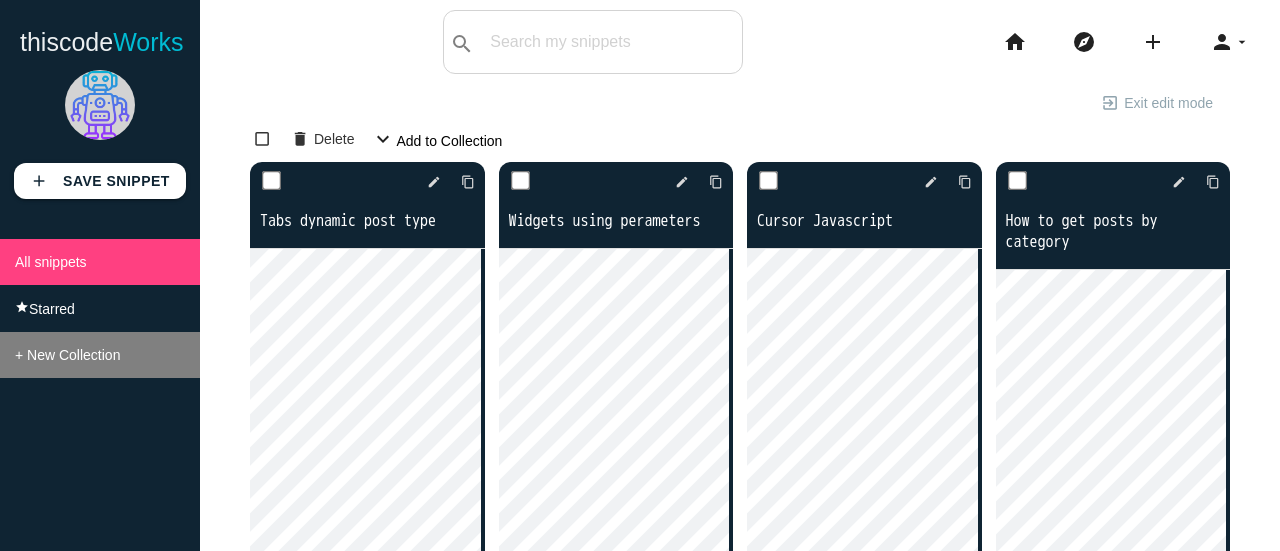 click on "+ New Collection" at bounding box center [100, 355] 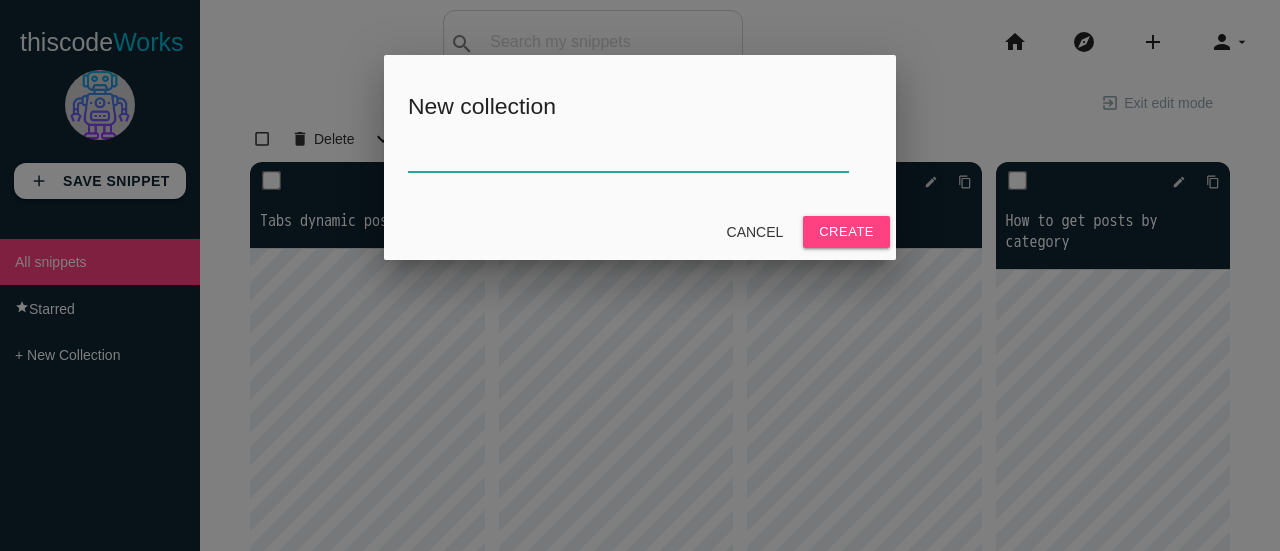click at bounding box center [628, 150] 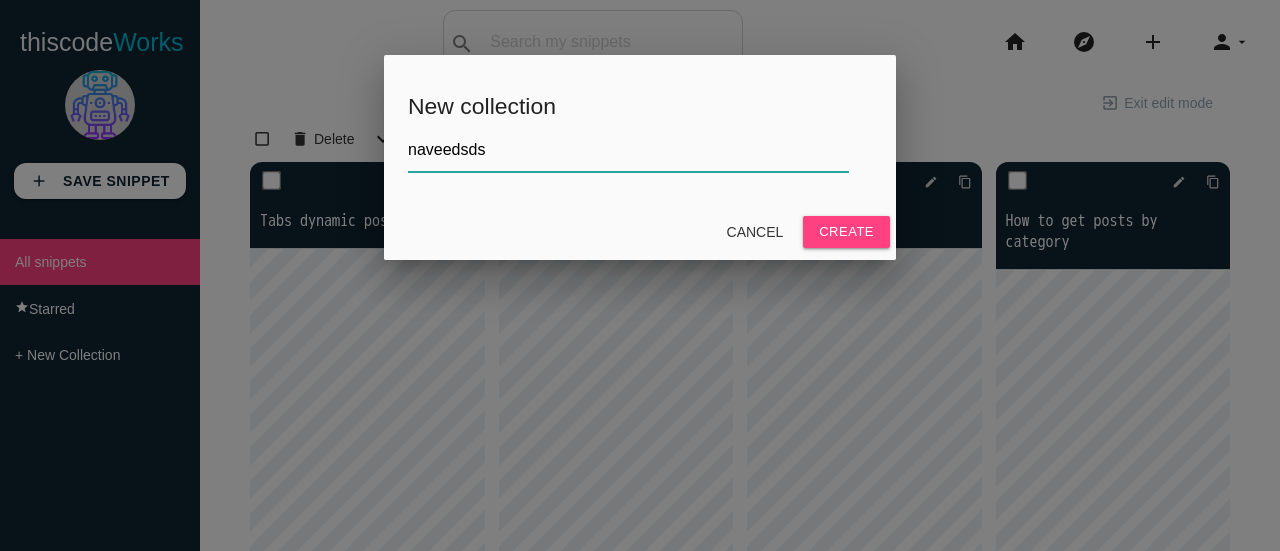 type on "naveedsds" 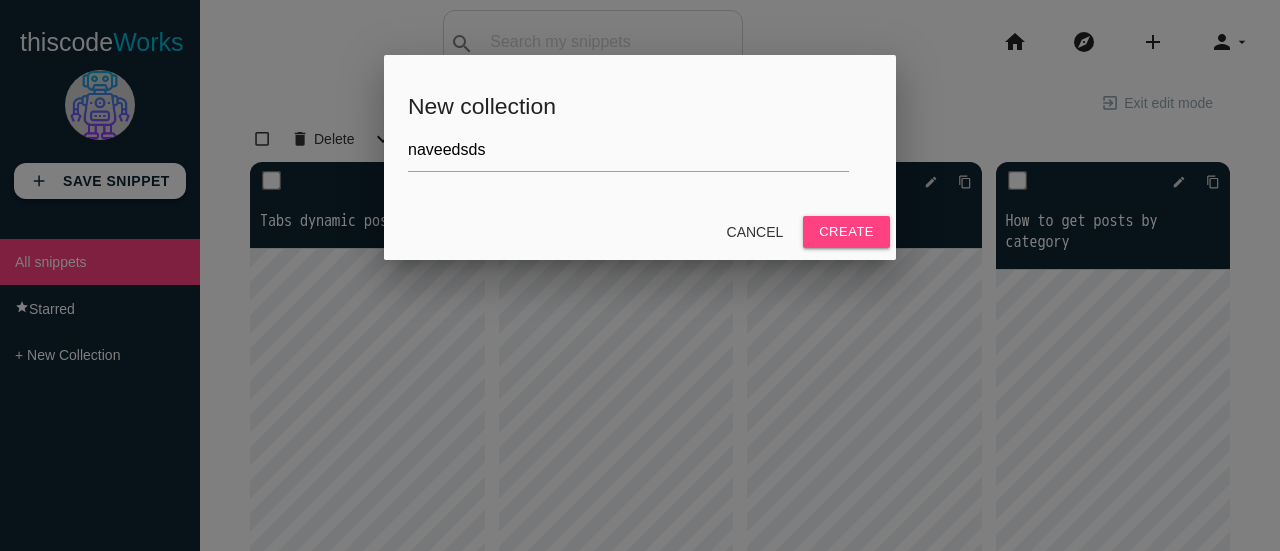 click on "Cancel
Create" at bounding box center (640, 232) 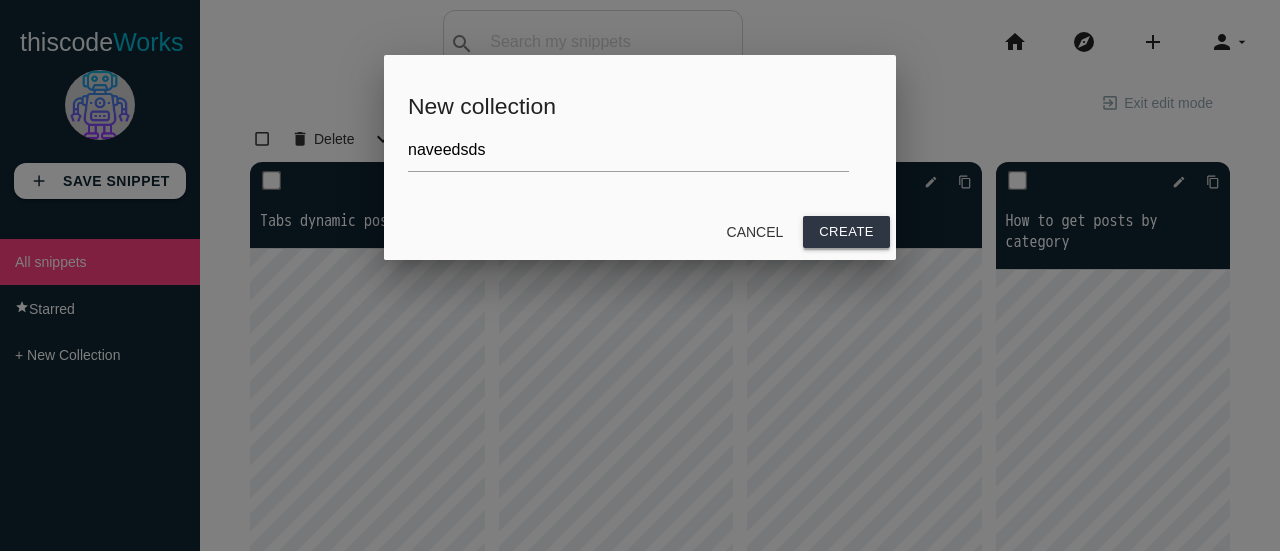 click on "Create" at bounding box center (846, 232) 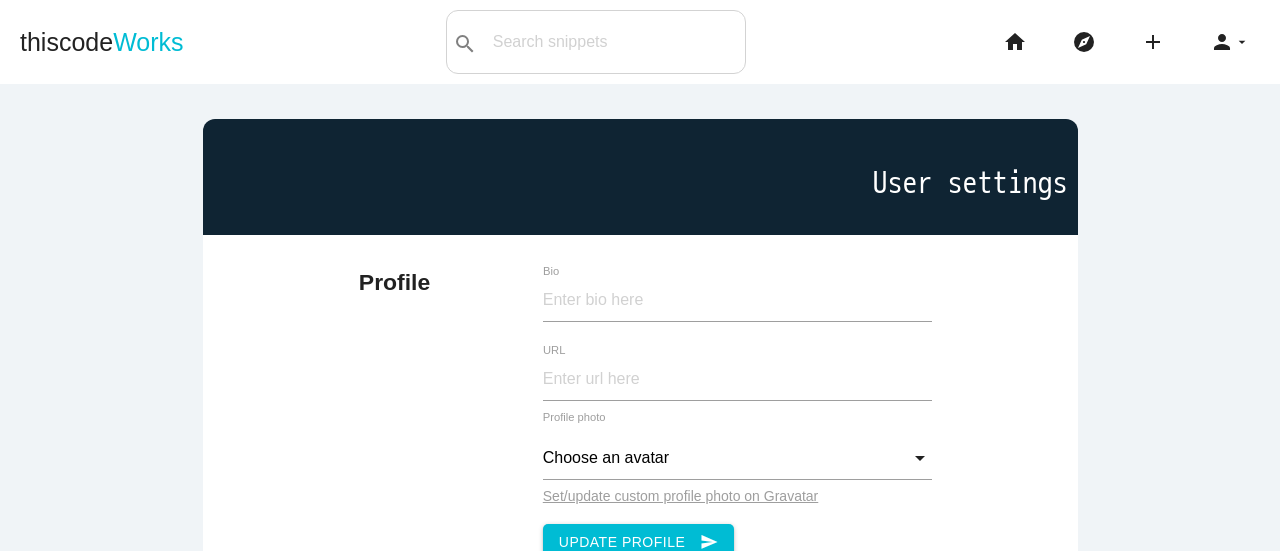 scroll, scrollTop: 0, scrollLeft: 0, axis: both 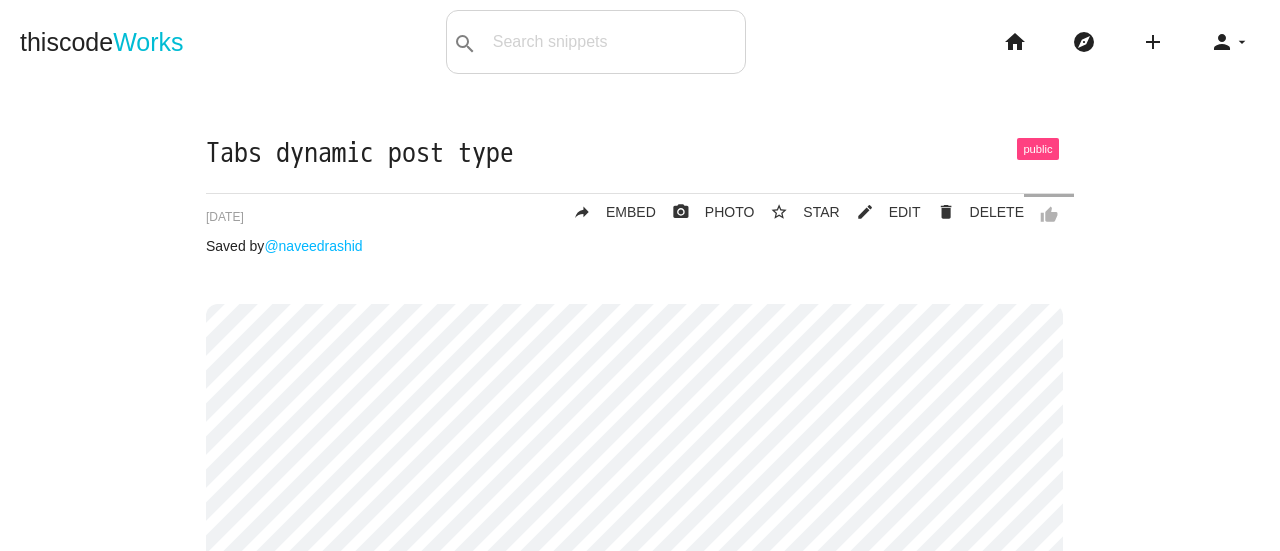 click on "Tabs dynamic post type" at bounding box center (640, 153) 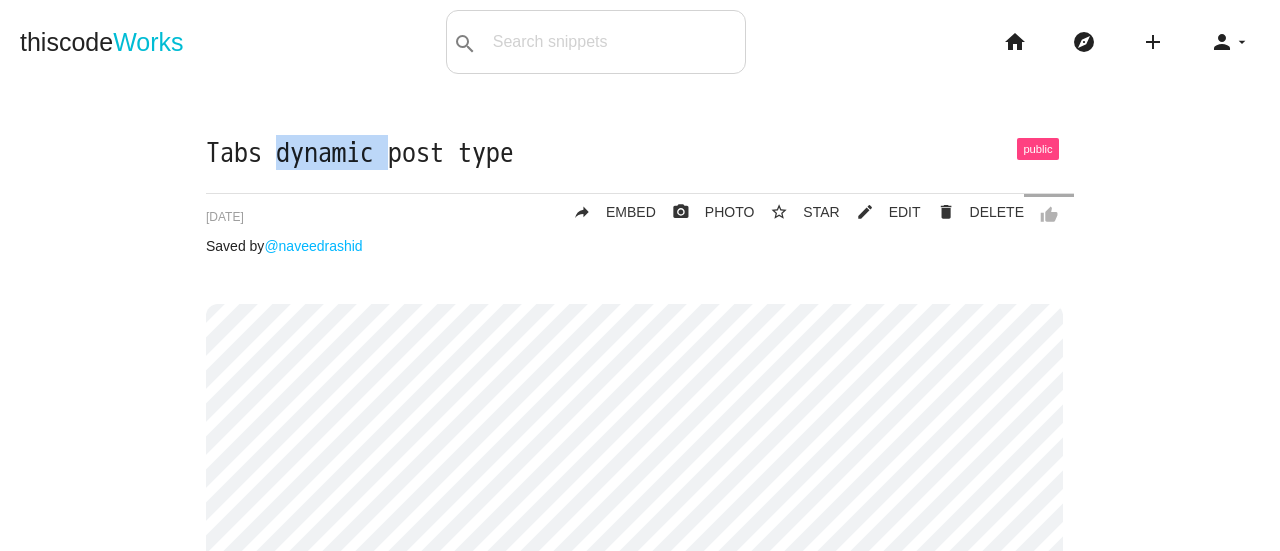 click on "Tabs dynamic post type" at bounding box center [640, 153] 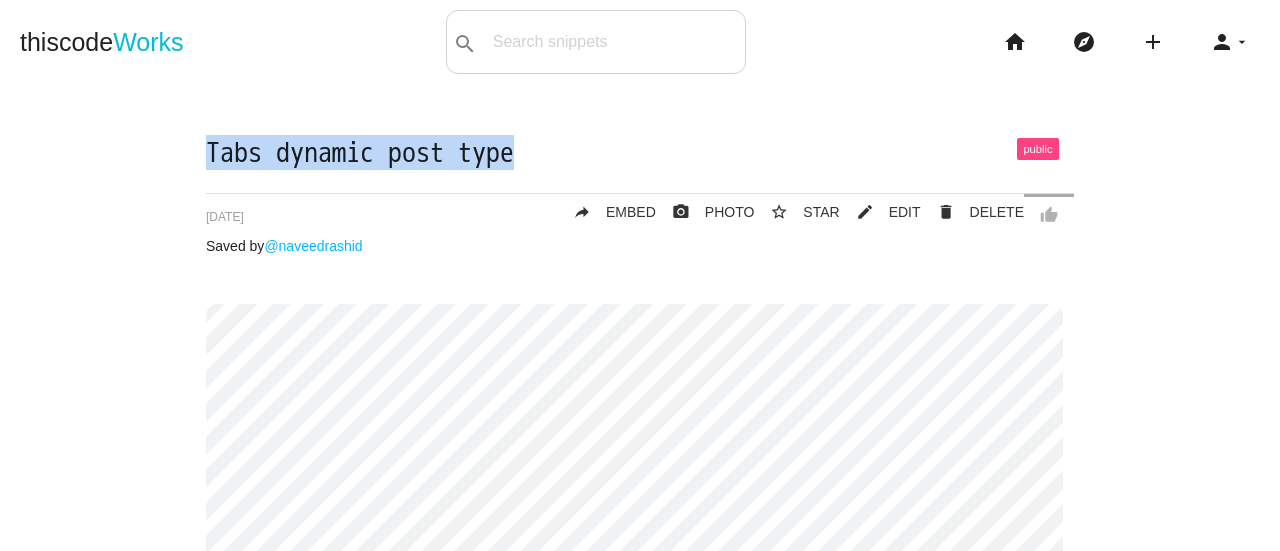 click on "Tabs dynamic post type" at bounding box center (640, 153) 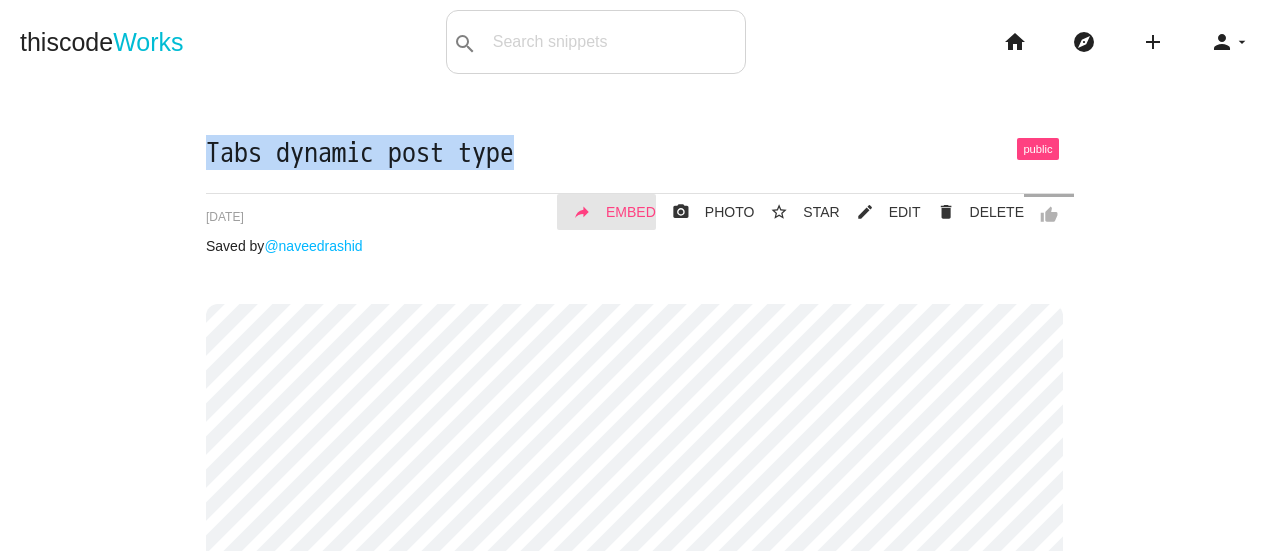 click on "reply EMBED" at bounding box center (606, 212) 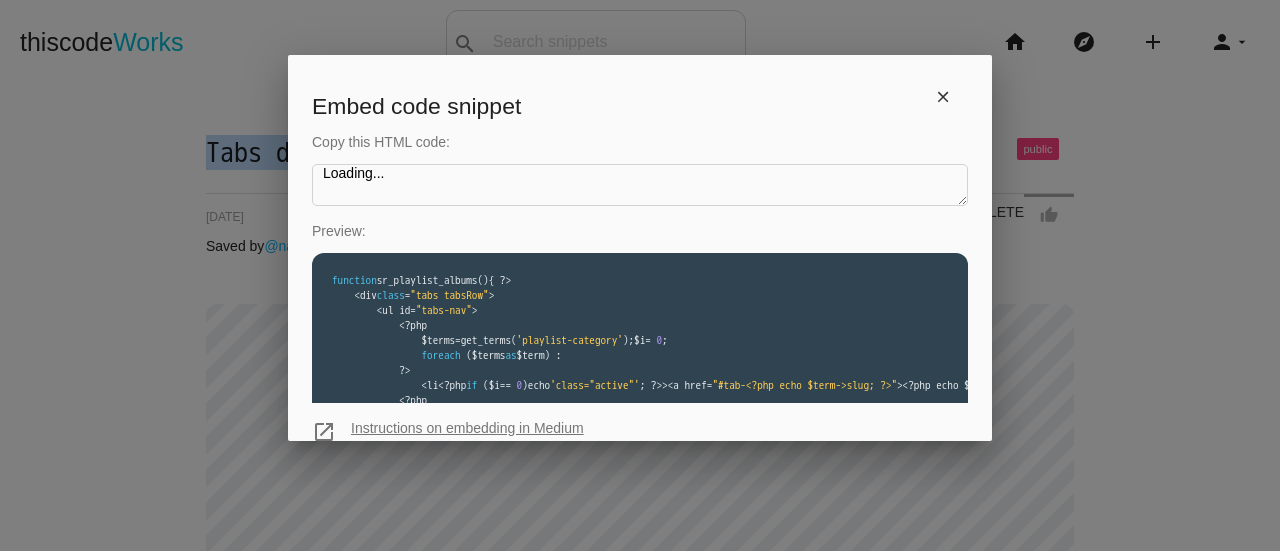 type on "<iframe src="https://www.thiscodeworks.com/embed/65dd2f05e3919f0014a37d4b" style="width: 100%; height: 1880px;" frameborder="0"></iframe>" 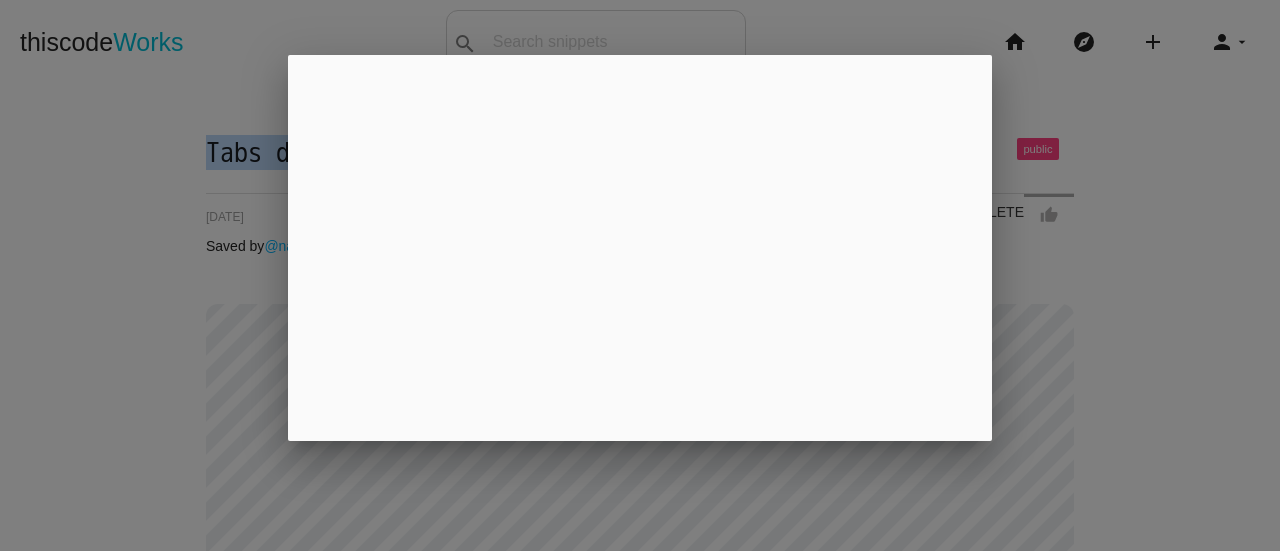 scroll, scrollTop: 1000, scrollLeft: 0, axis: vertical 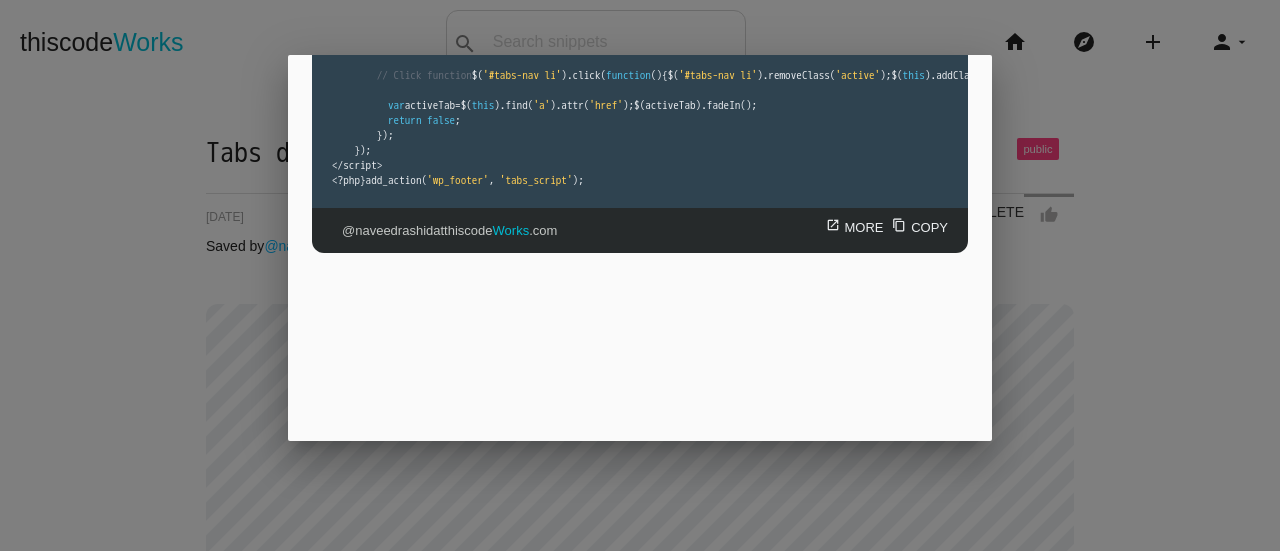 click at bounding box center (640, 206) 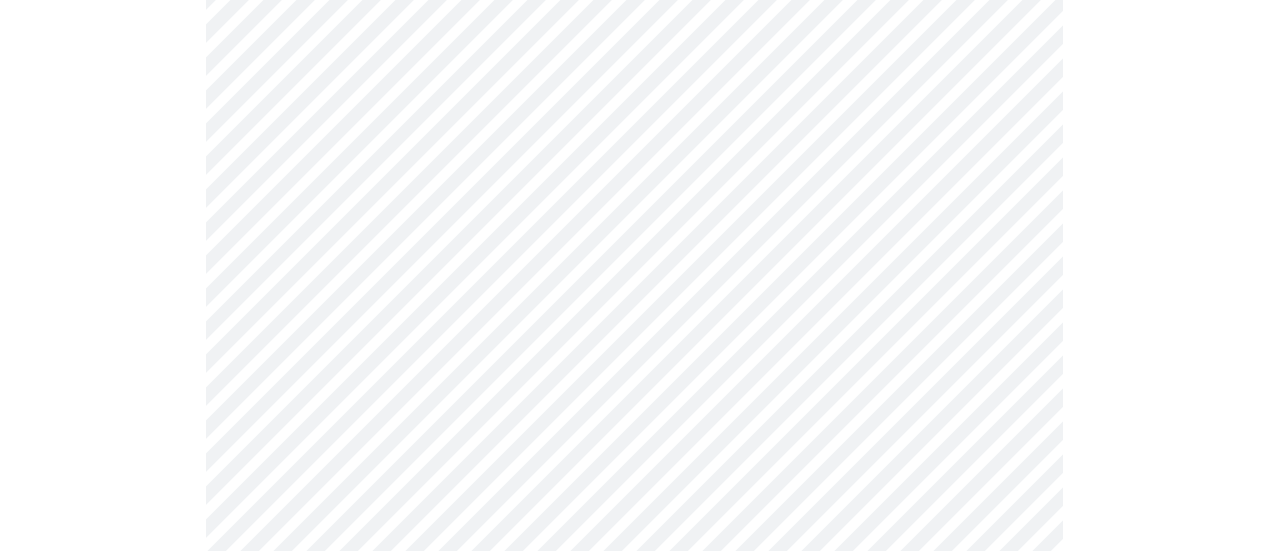 scroll, scrollTop: 500, scrollLeft: 0, axis: vertical 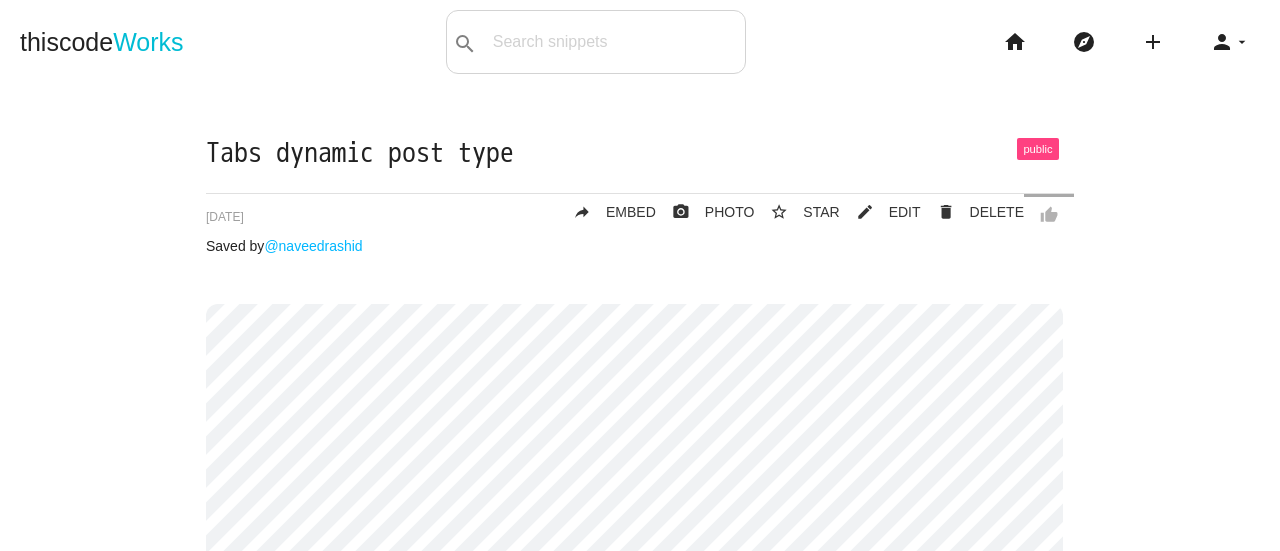 click on "Tabs dynamic post type" at bounding box center (640, 153) 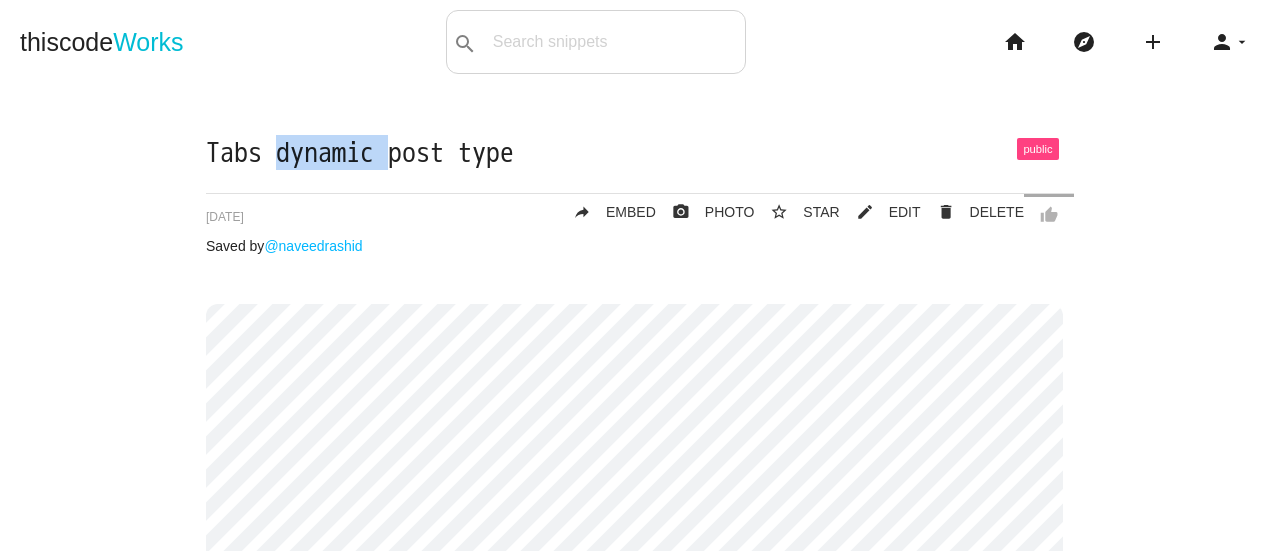 click on "Tabs dynamic post type" at bounding box center [640, 153] 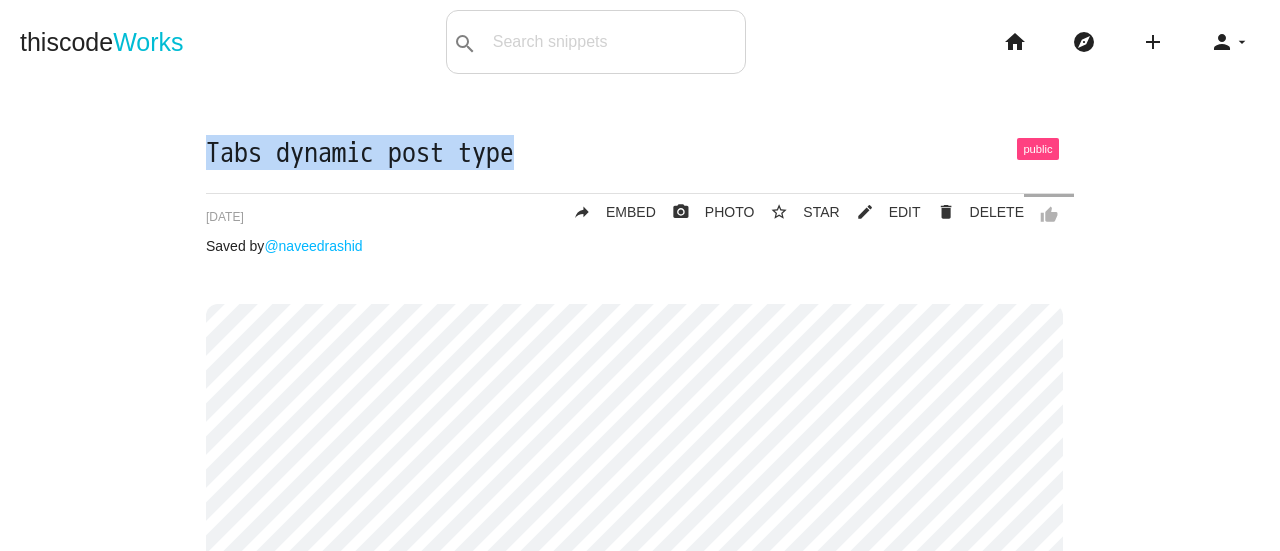click on "Tabs dynamic post type" at bounding box center (640, 153) 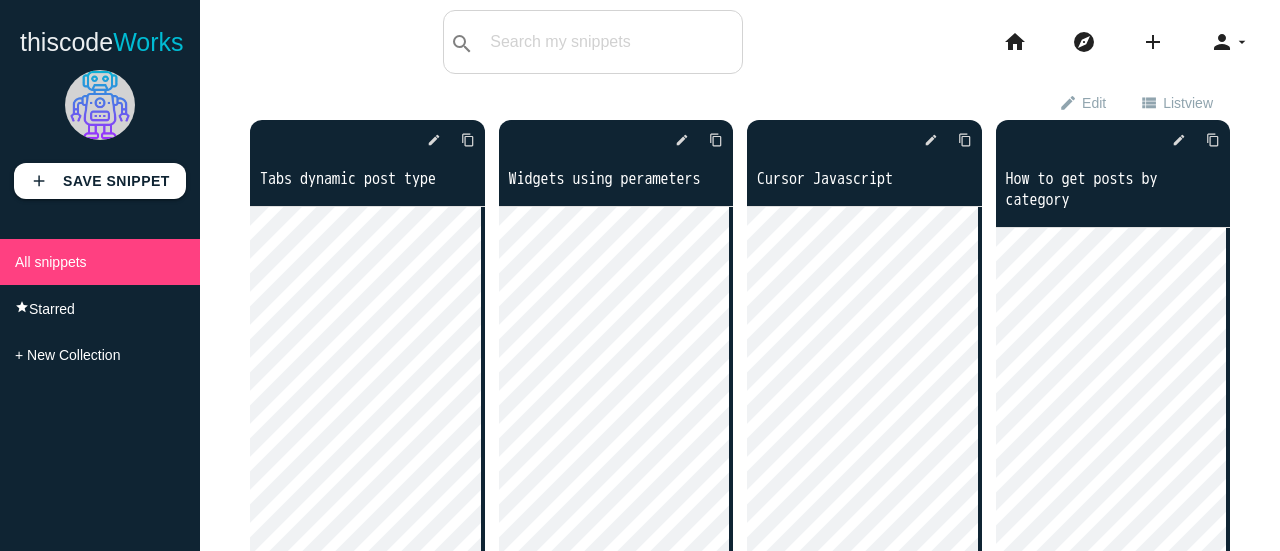 scroll, scrollTop: 0, scrollLeft: 0, axis: both 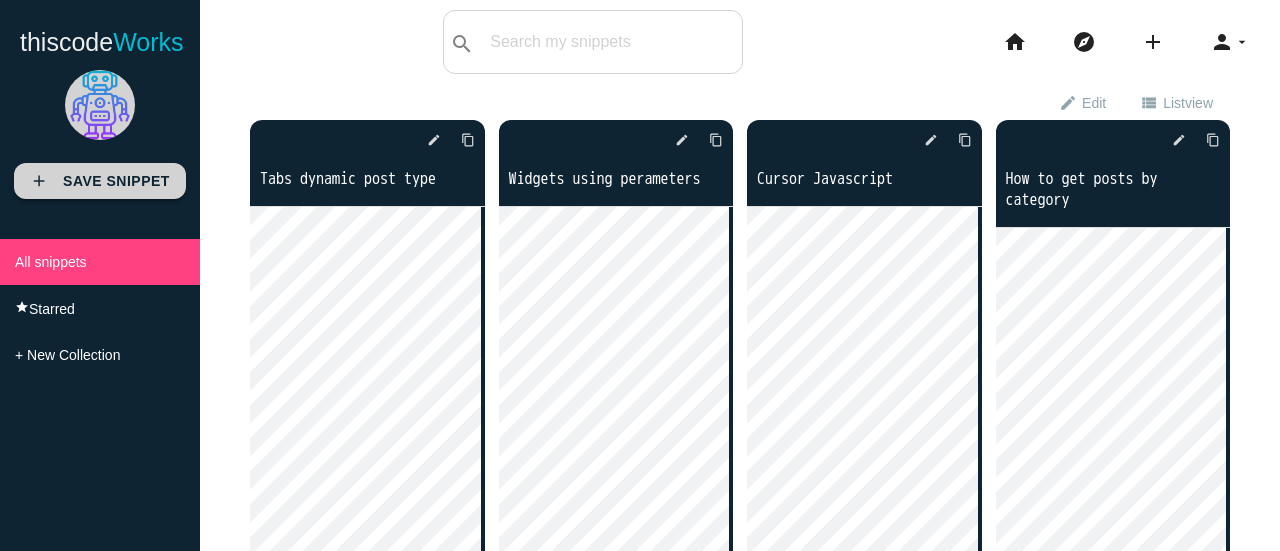 click on "add" at bounding box center [39, 181] 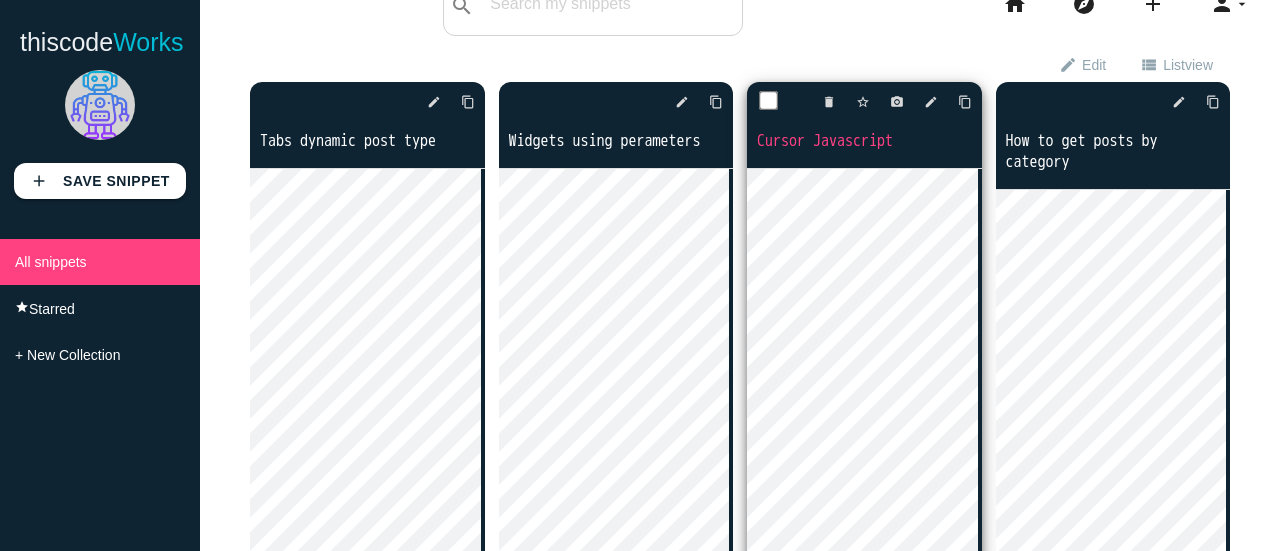 scroll, scrollTop: 0, scrollLeft: 0, axis: both 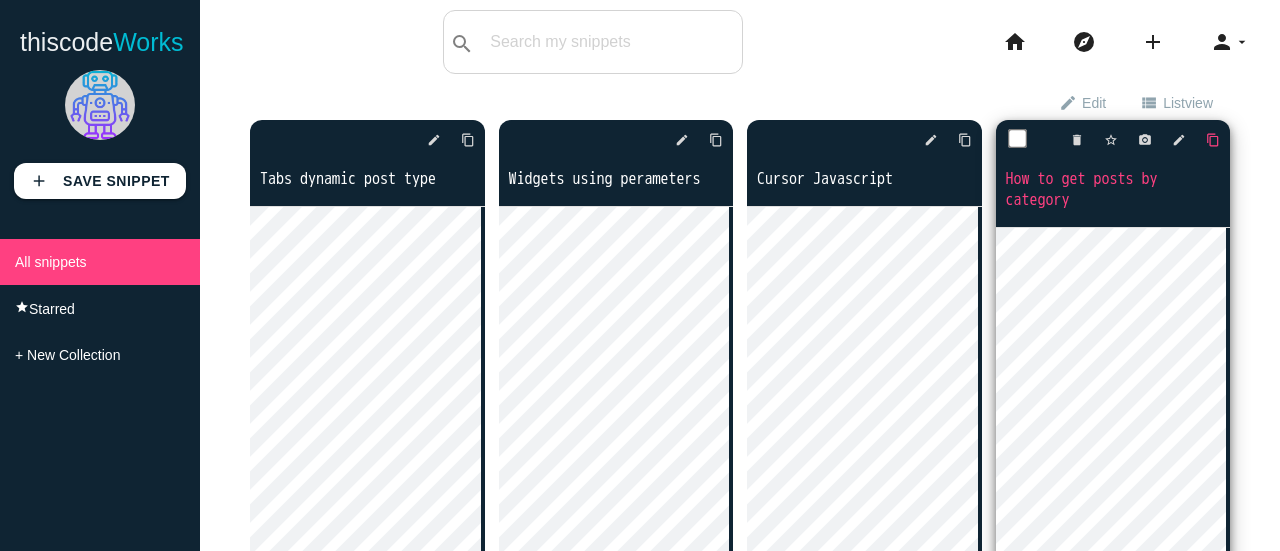 click on "content_copy" at bounding box center (468, 140) 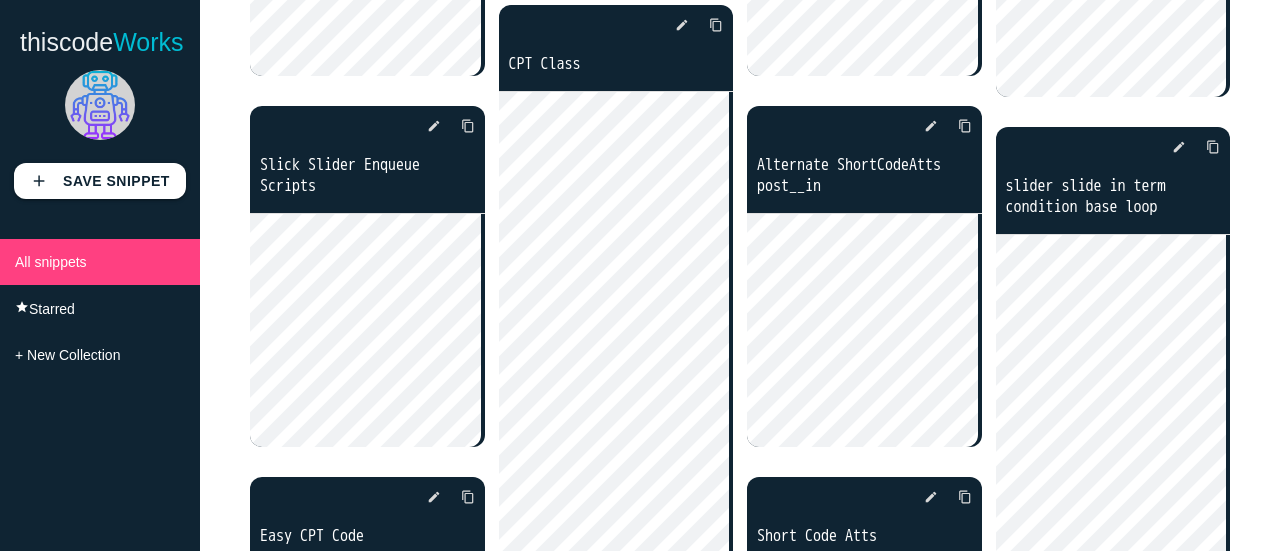 scroll, scrollTop: 700, scrollLeft: 0, axis: vertical 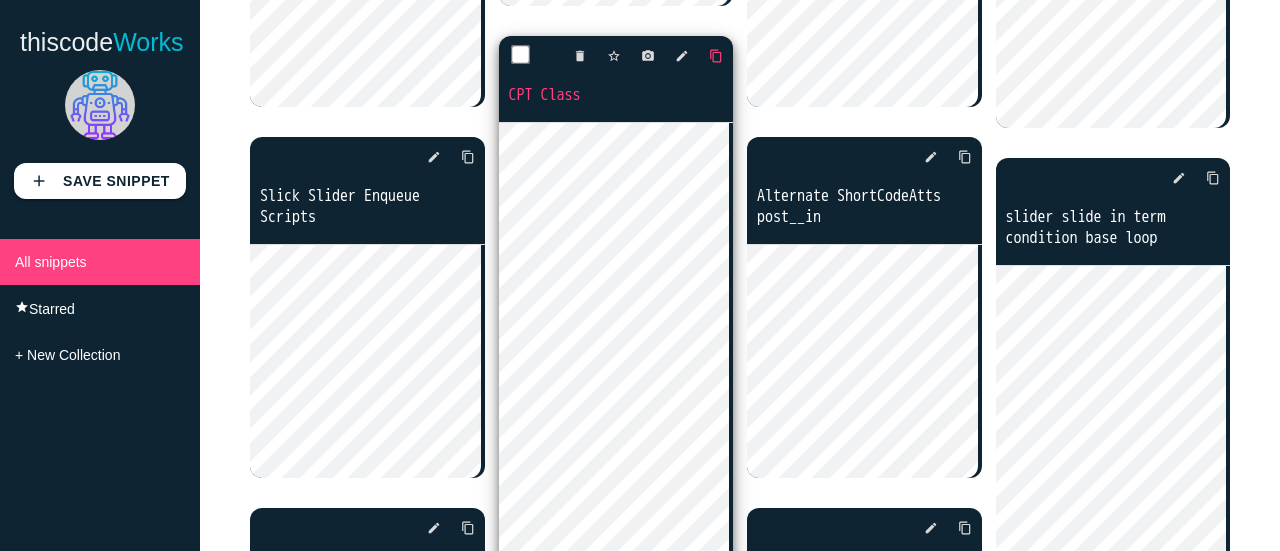 click on "content_copy" at bounding box center (468, -560) 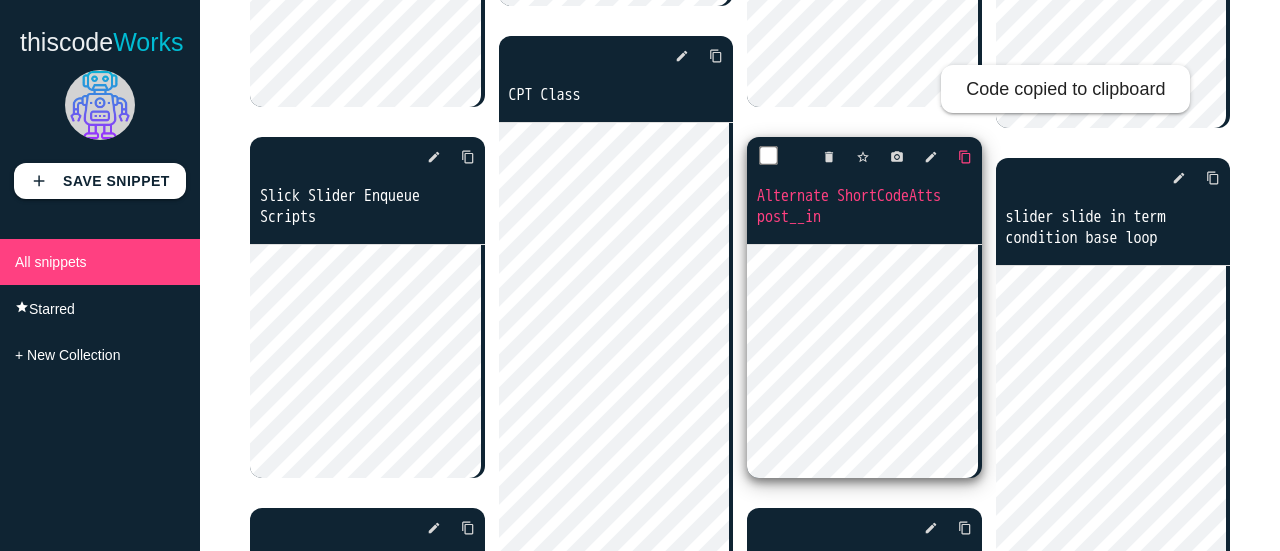 click on "content_copy" at bounding box center [468, -560] 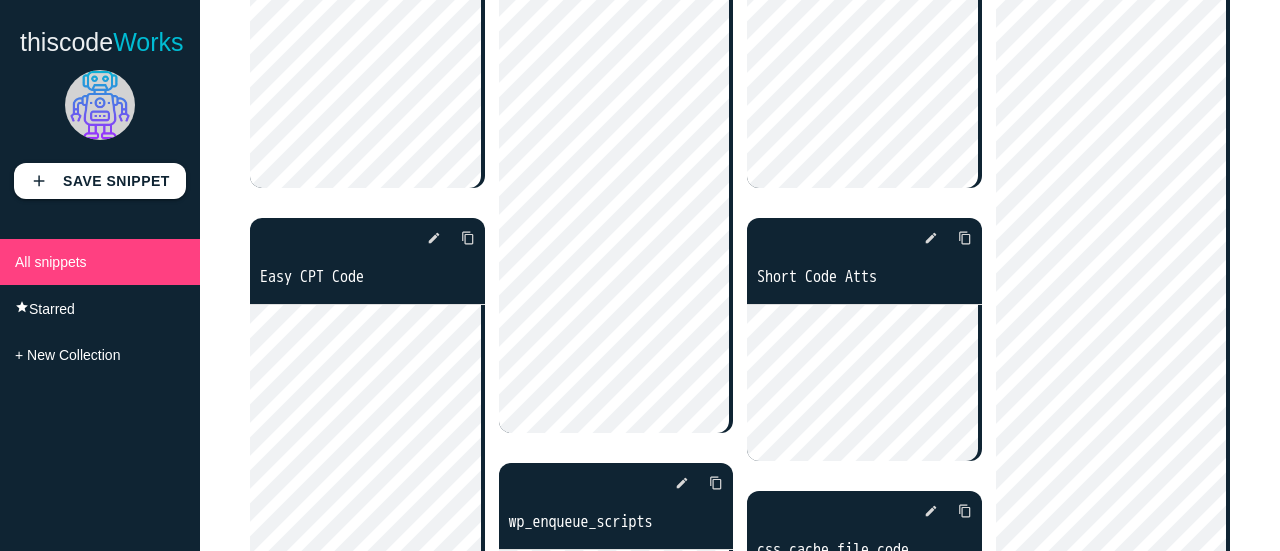 scroll, scrollTop: 900, scrollLeft: 0, axis: vertical 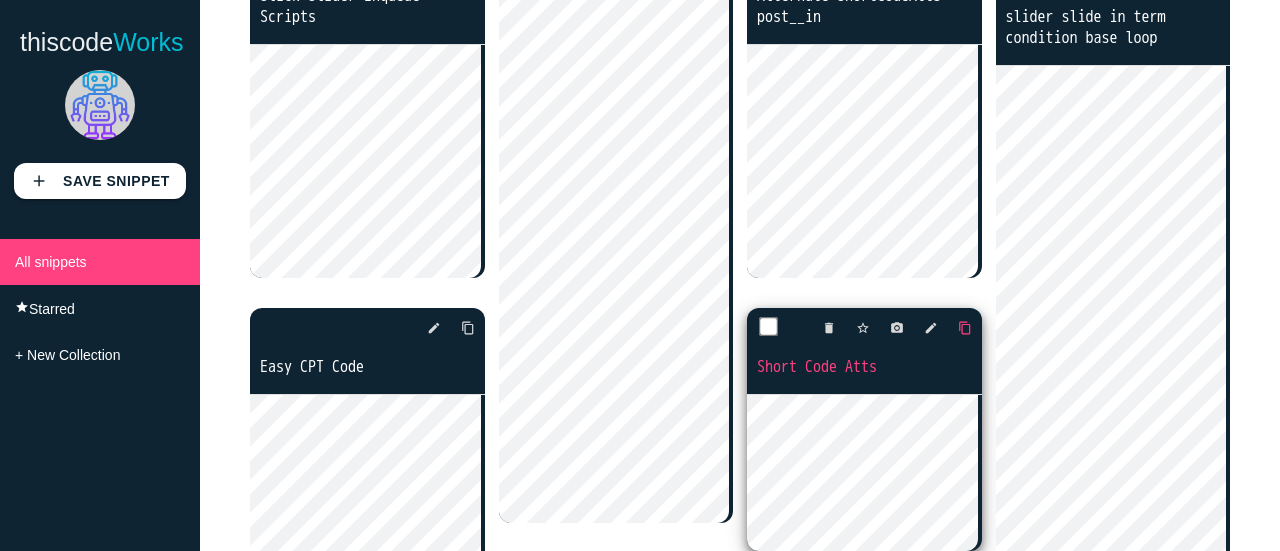 click on "content_copy" at bounding box center (468, -760) 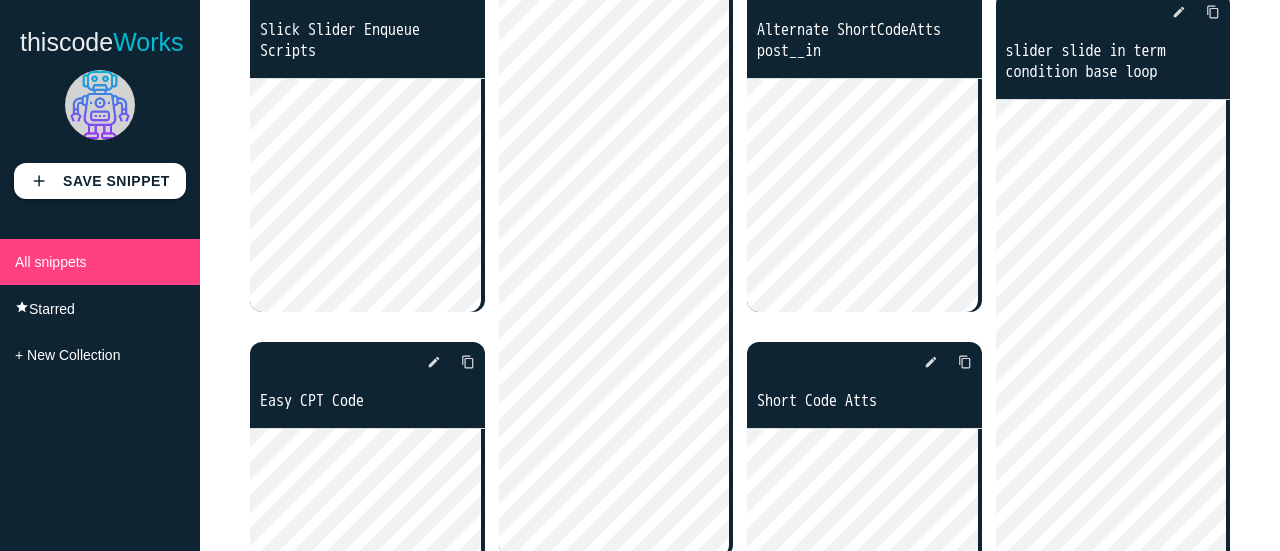 scroll, scrollTop: 800, scrollLeft: 0, axis: vertical 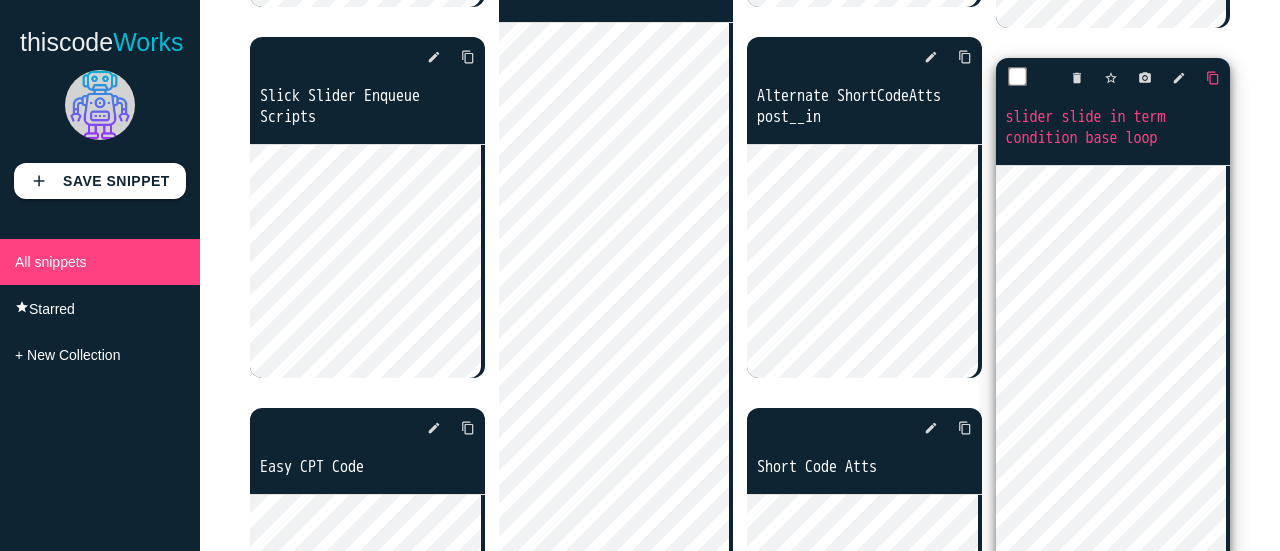 click on "content_copy" at bounding box center (468, -660) 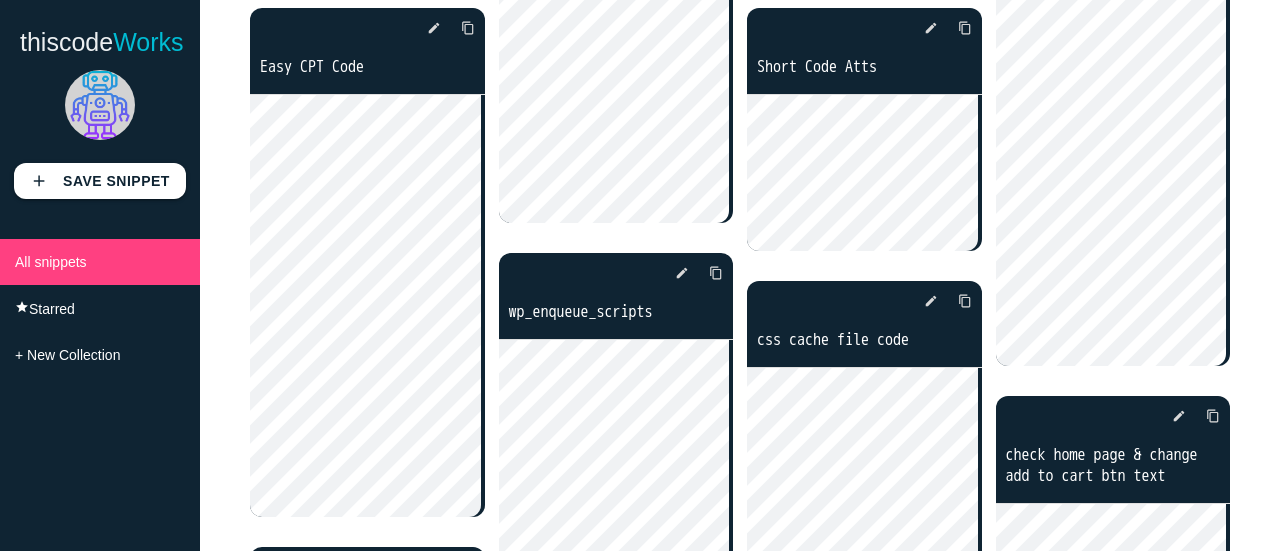 scroll, scrollTop: 1100, scrollLeft: 0, axis: vertical 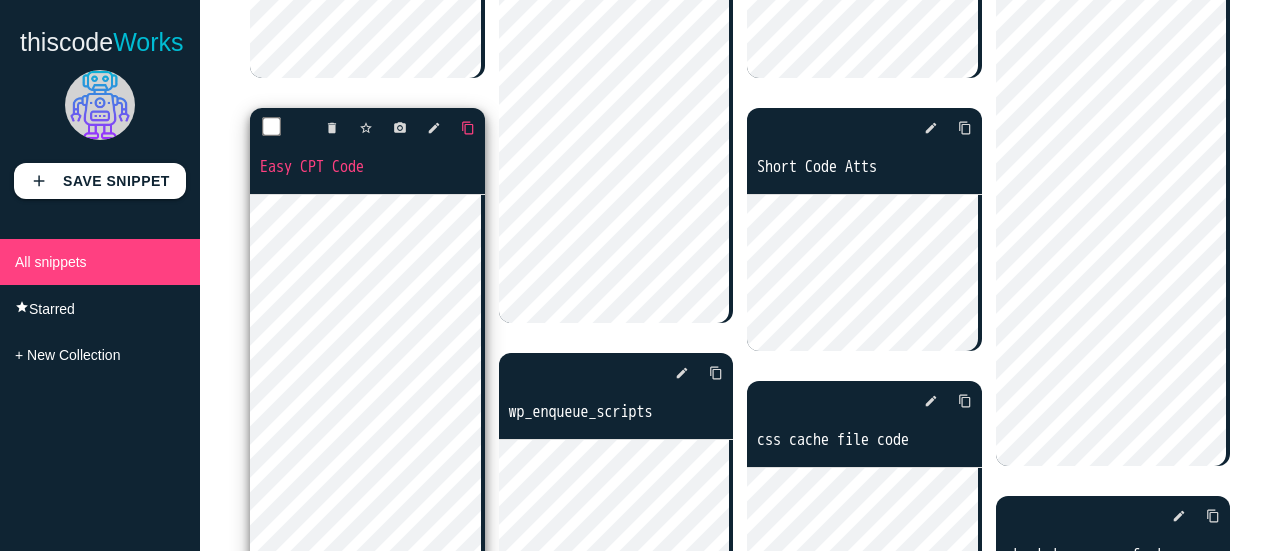 click on "content_copy" at bounding box center [468, -960] 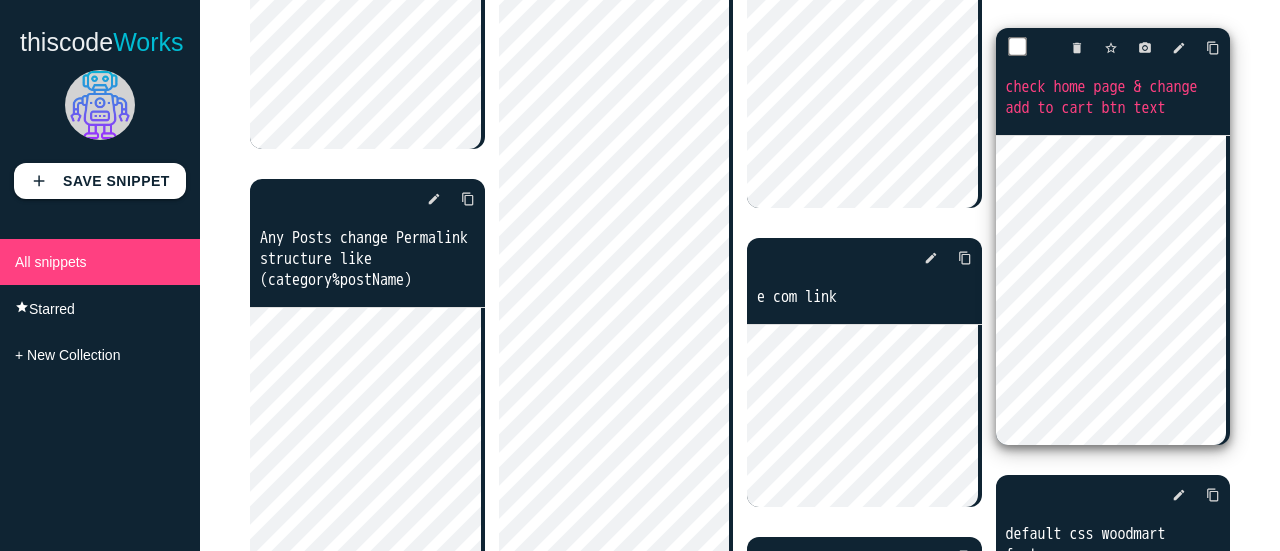 scroll, scrollTop: 1600, scrollLeft: 0, axis: vertical 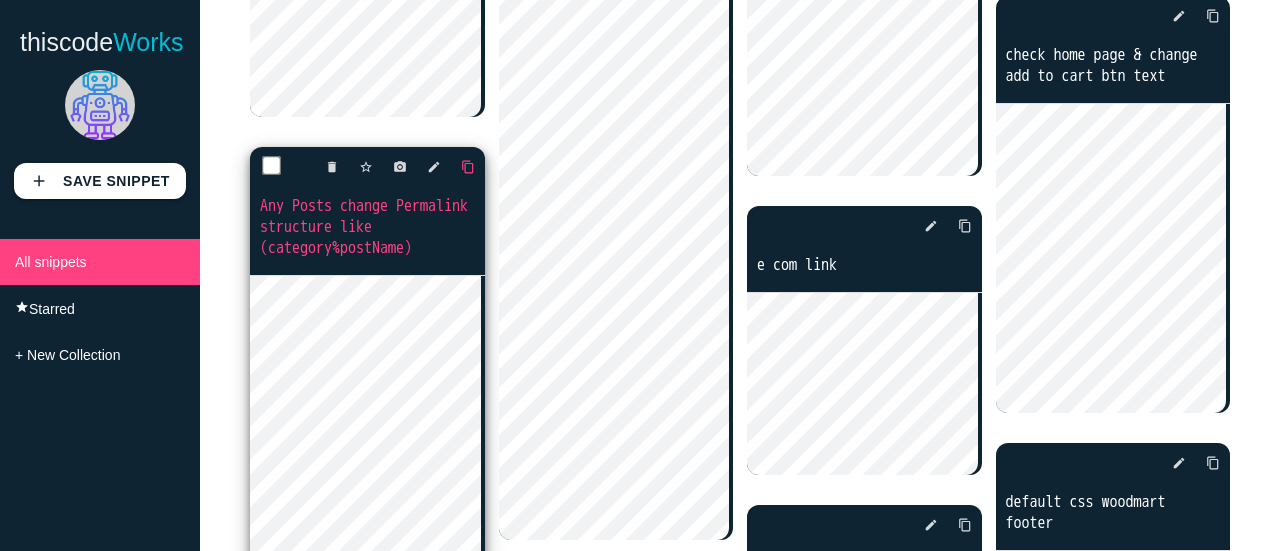 click on "content_copy" at bounding box center [468, -1460] 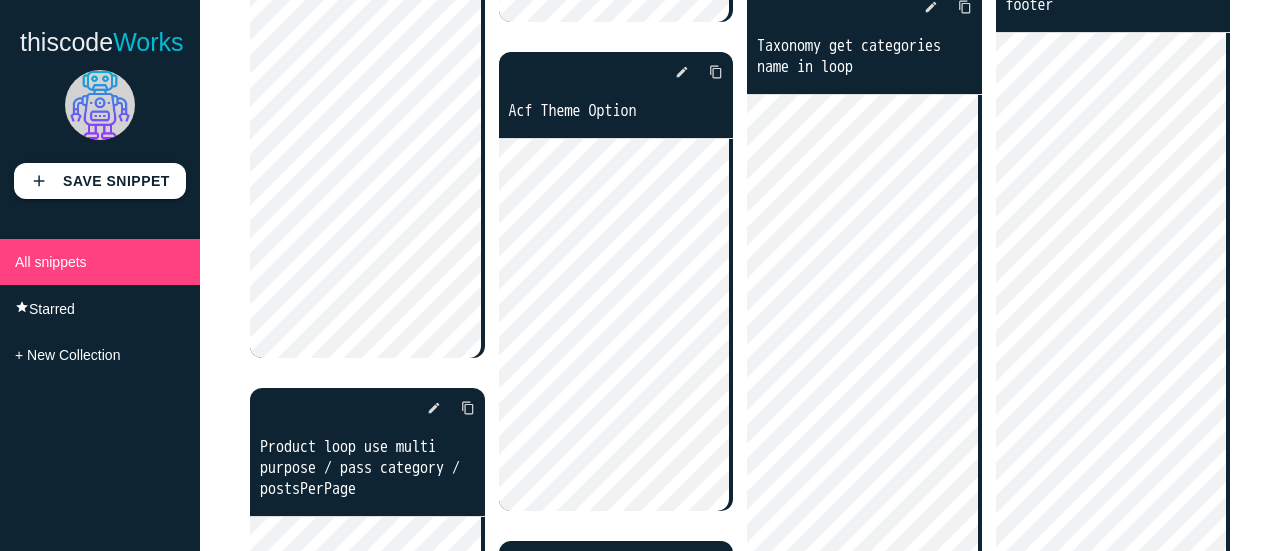 scroll, scrollTop: 2100, scrollLeft: 0, axis: vertical 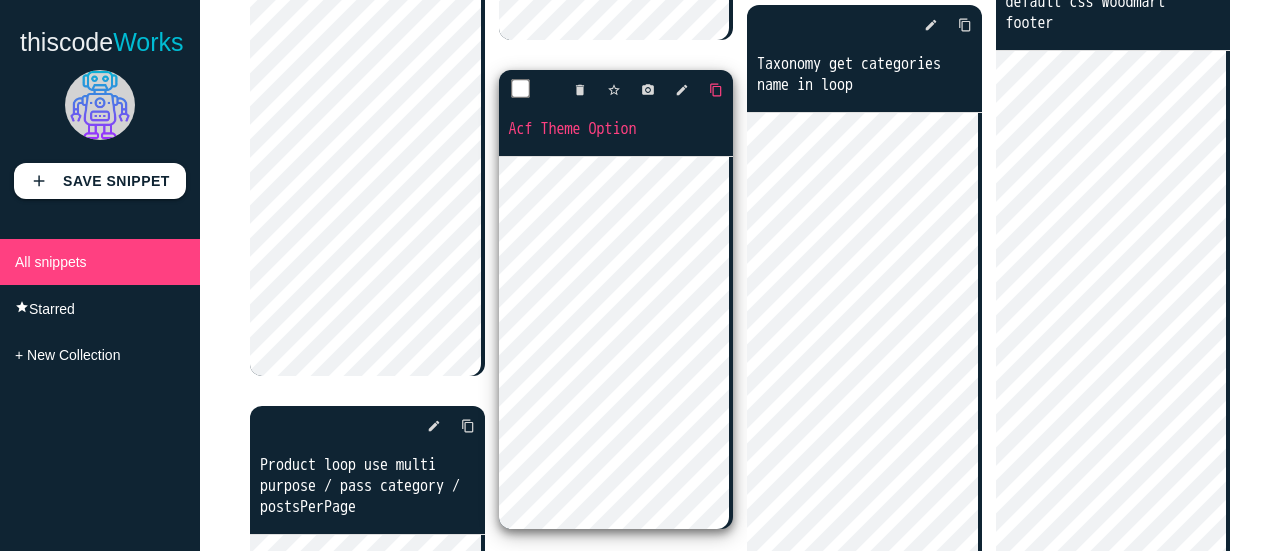 click on "content_copy" at bounding box center (468, -1960) 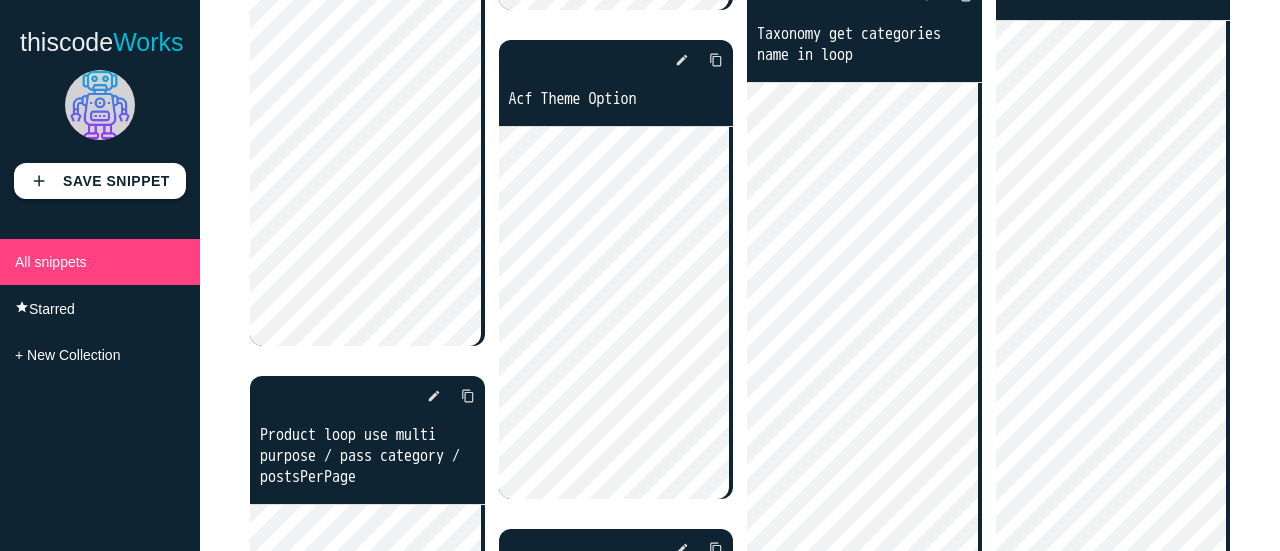 scroll, scrollTop: 2100, scrollLeft: 0, axis: vertical 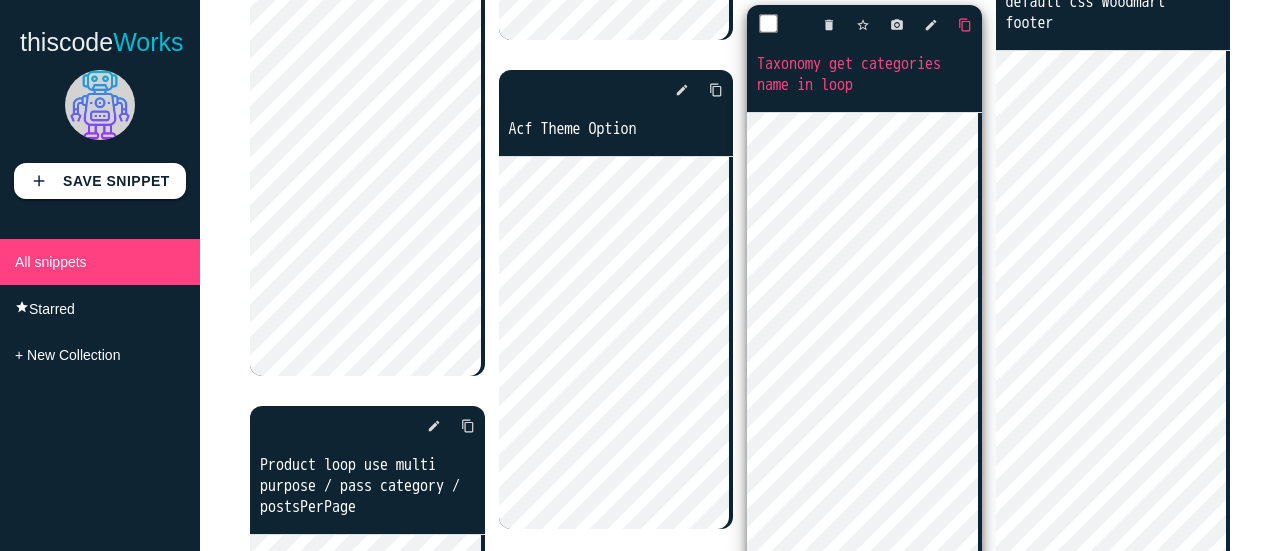 click on "content_copy" at bounding box center [468, -1960] 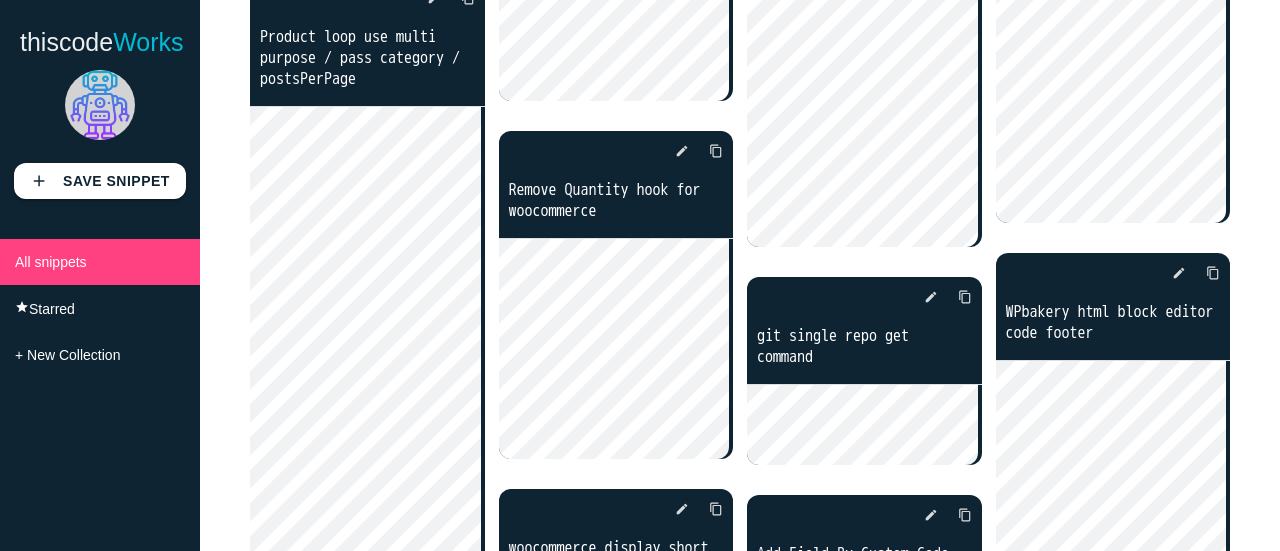 scroll, scrollTop: 2500, scrollLeft: 0, axis: vertical 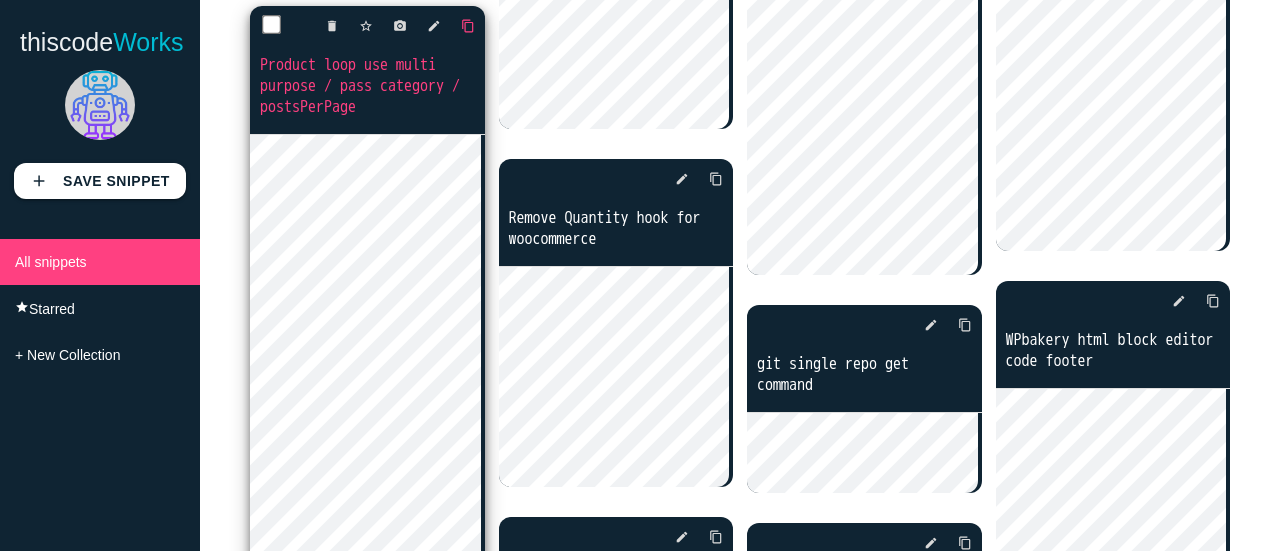 click on "content_copy" at bounding box center [468, -2360] 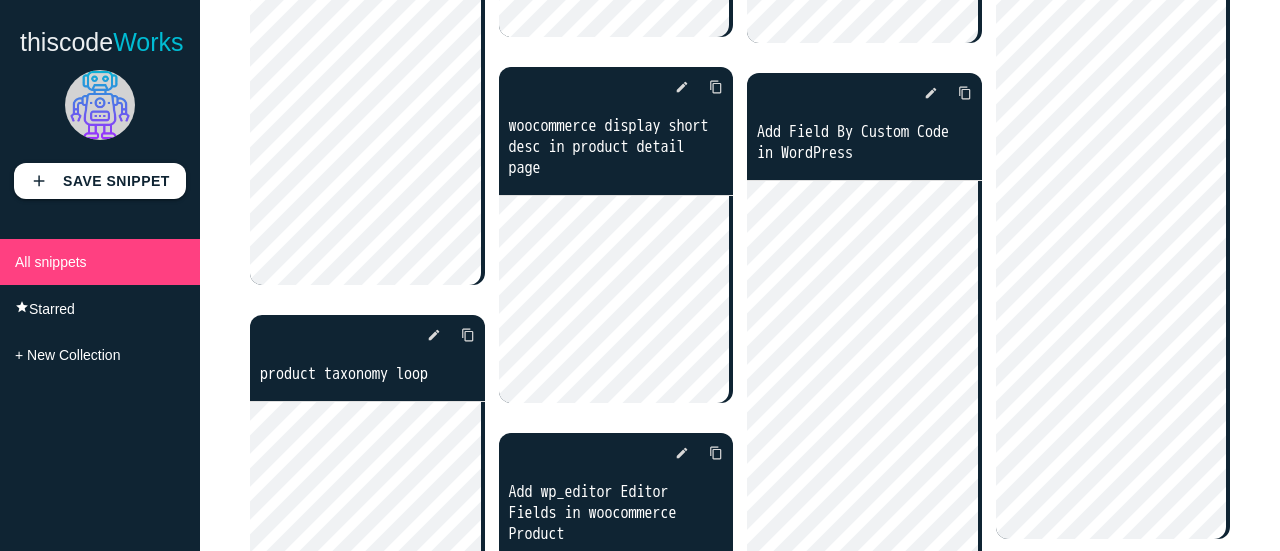 scroll, scrollTop: 2900, scrollLeft: 0, axis: vertical 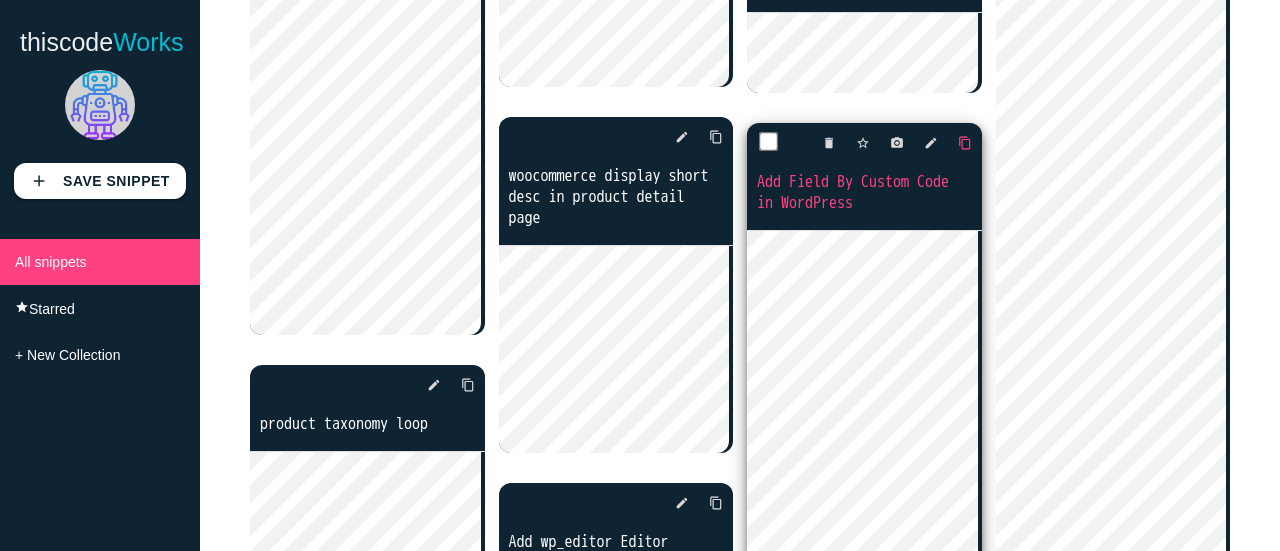 click on "content_copy" at bounding box center (468, -2760) 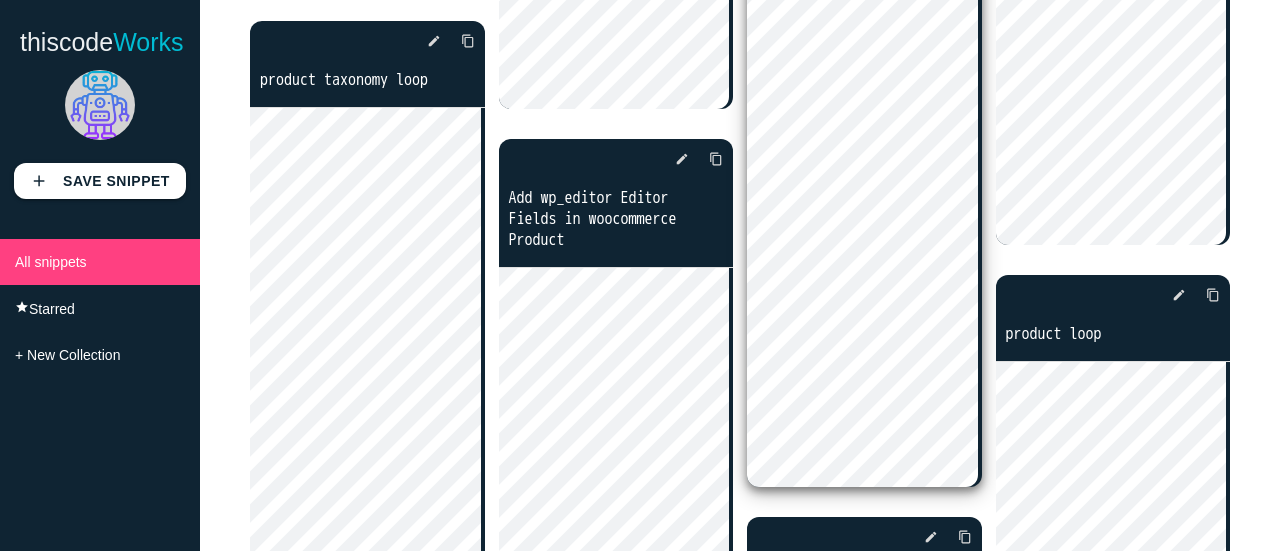 scroll, scrollTop: 3200, scrollLeft: 0, axis: vertical 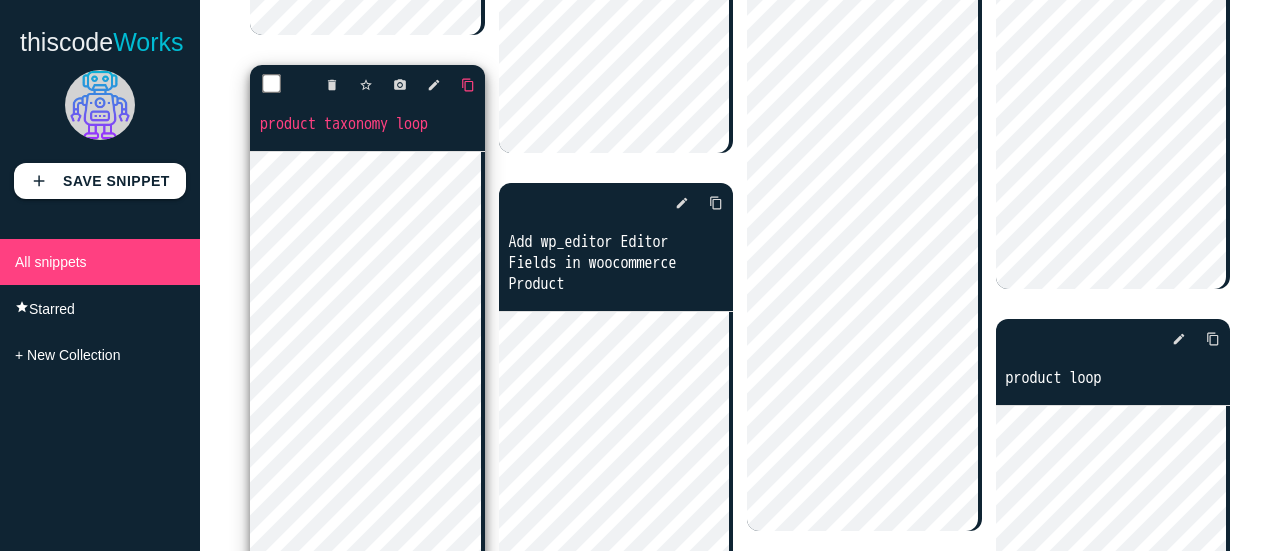 click on "content_copy" at bounding box center [468, -3060] 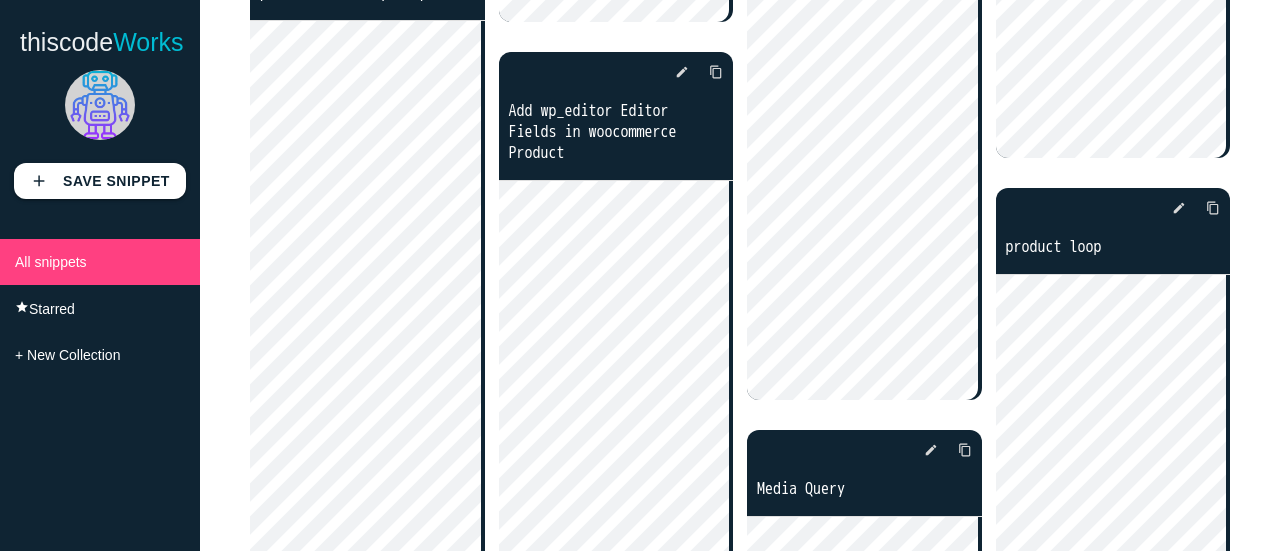 scroll, scrollTop: 3300, scrollLeft: 0, axis: vertical 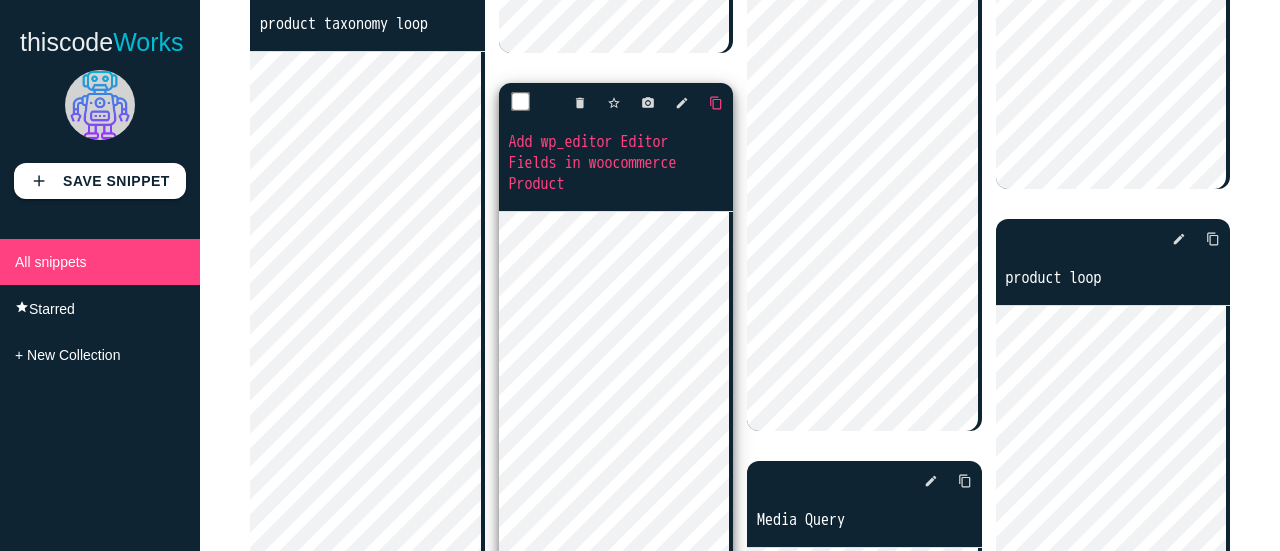 click on "content_copy" at bounding box center (468, -3160) 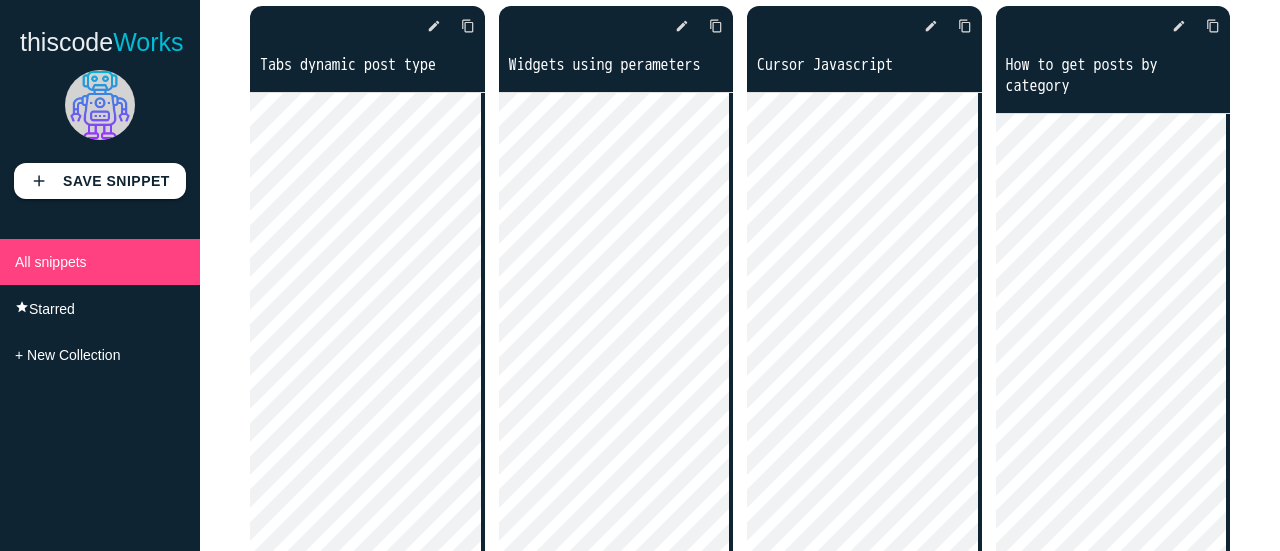 scroll, scrollTop: 0, scrollLeft: 0, axis: both 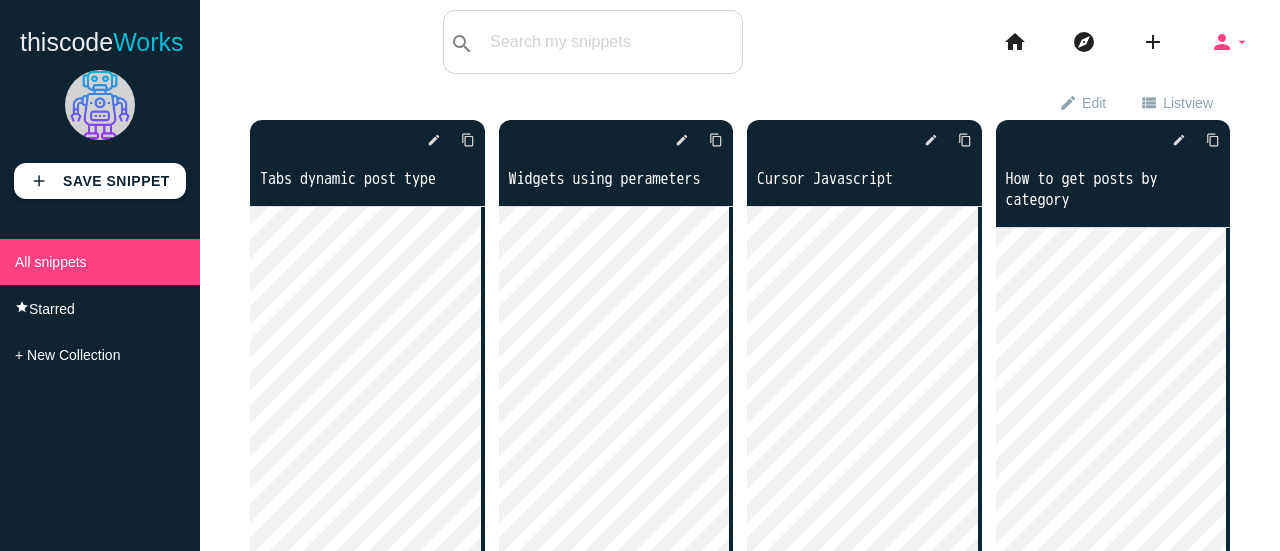 click on "arrow_drop_down" at bounding box center (1242, 42) 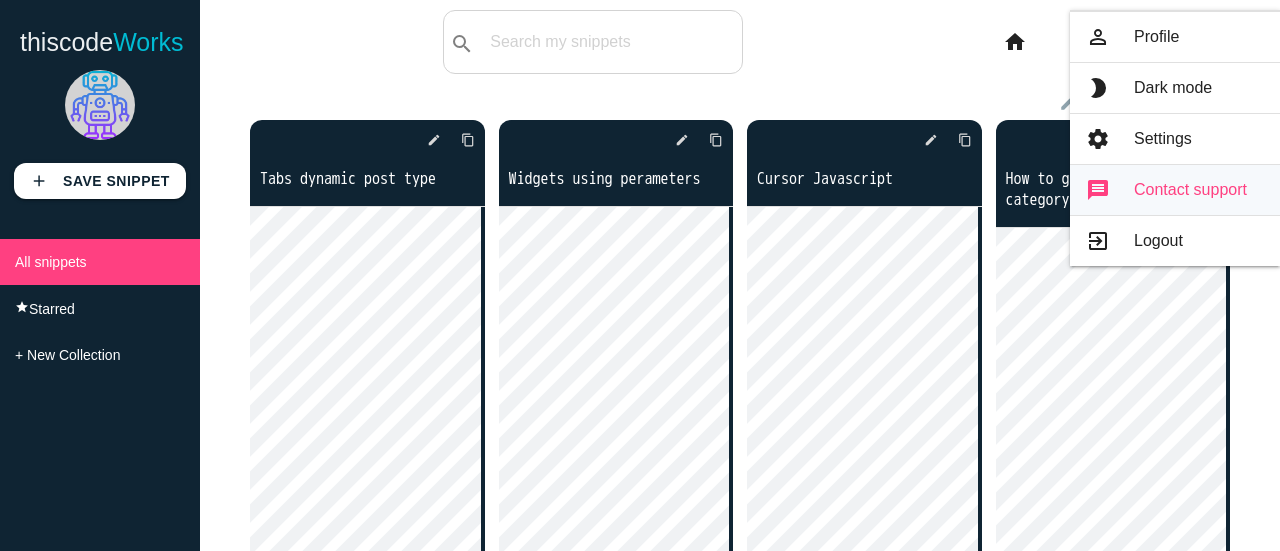 click on "message Contact support" at bounding box center [1175, 190] 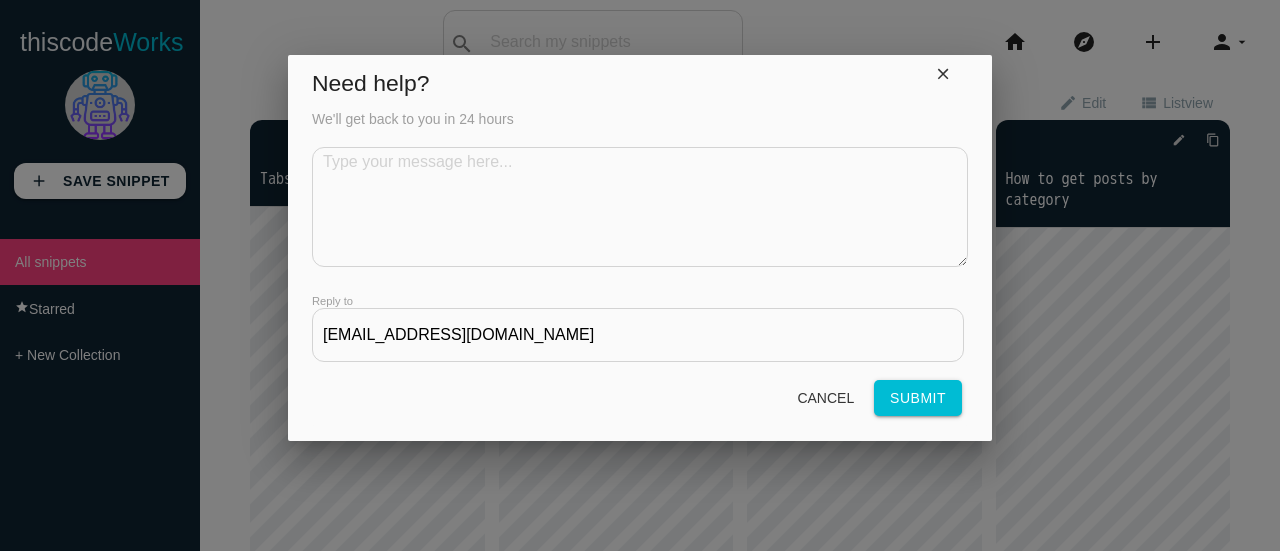 scroll, scrollTop: 36, scrollLeft: 0, axis: vertical 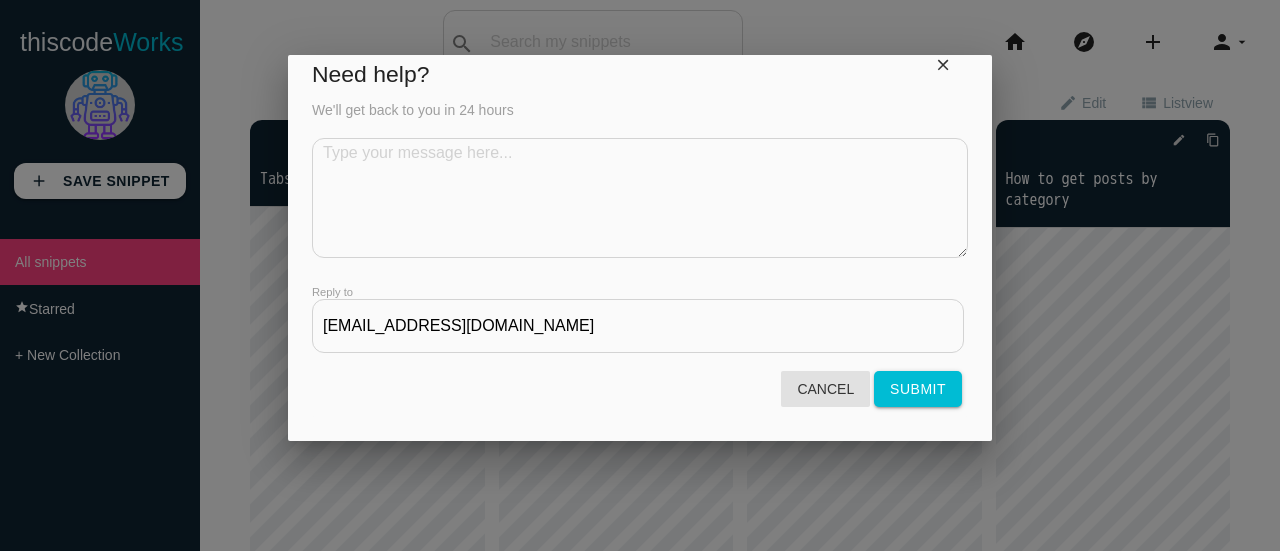 click on "Cancel" at bounding box center [825, 389] 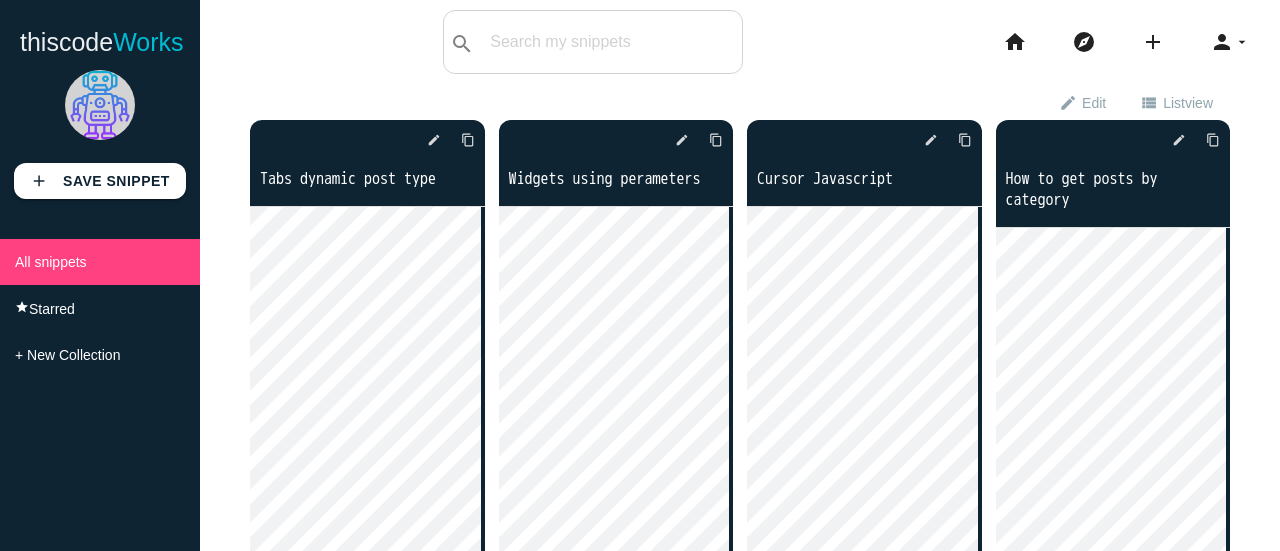 click on "view_list List  view" at bounding box center (1176, 102) 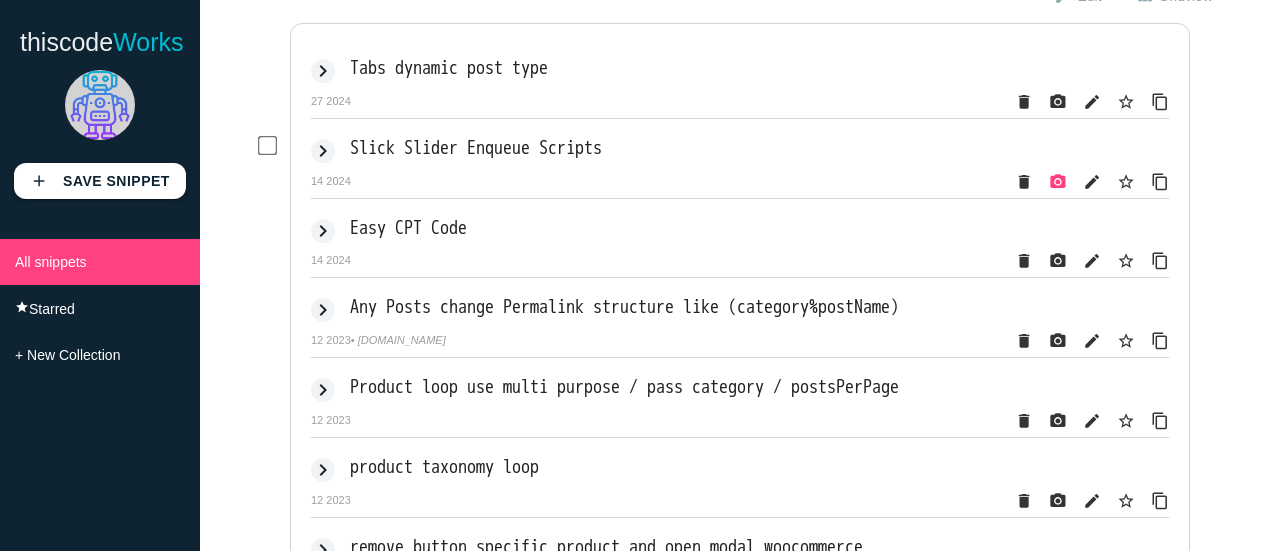 scroll, scrollTop: 100, scrollLeft: 0, axis: vertical 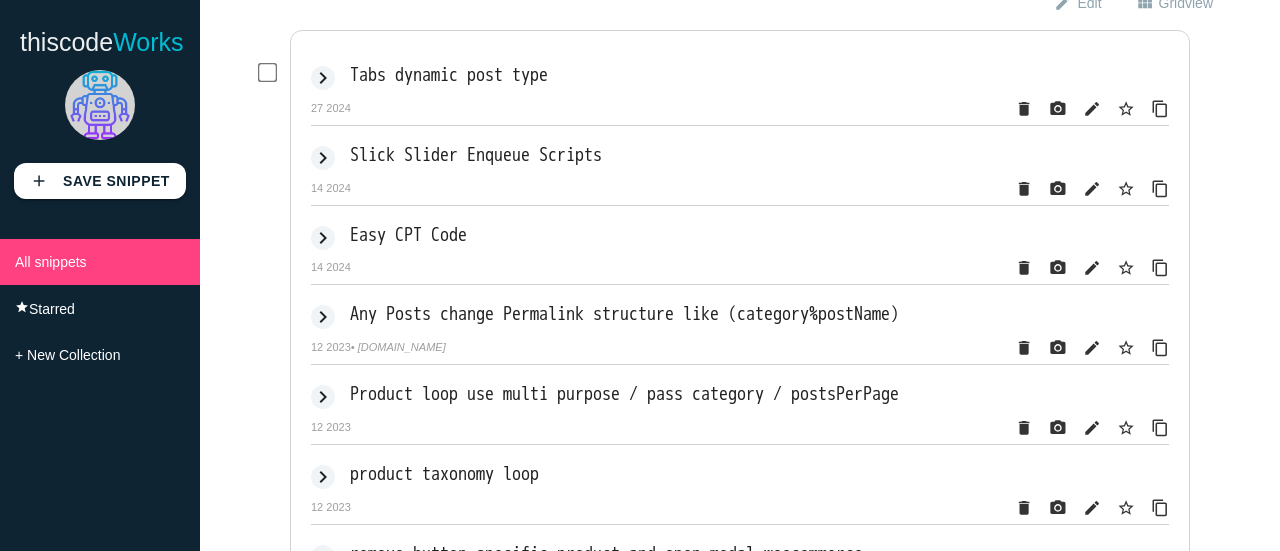 click at bounding box center [268, 73] 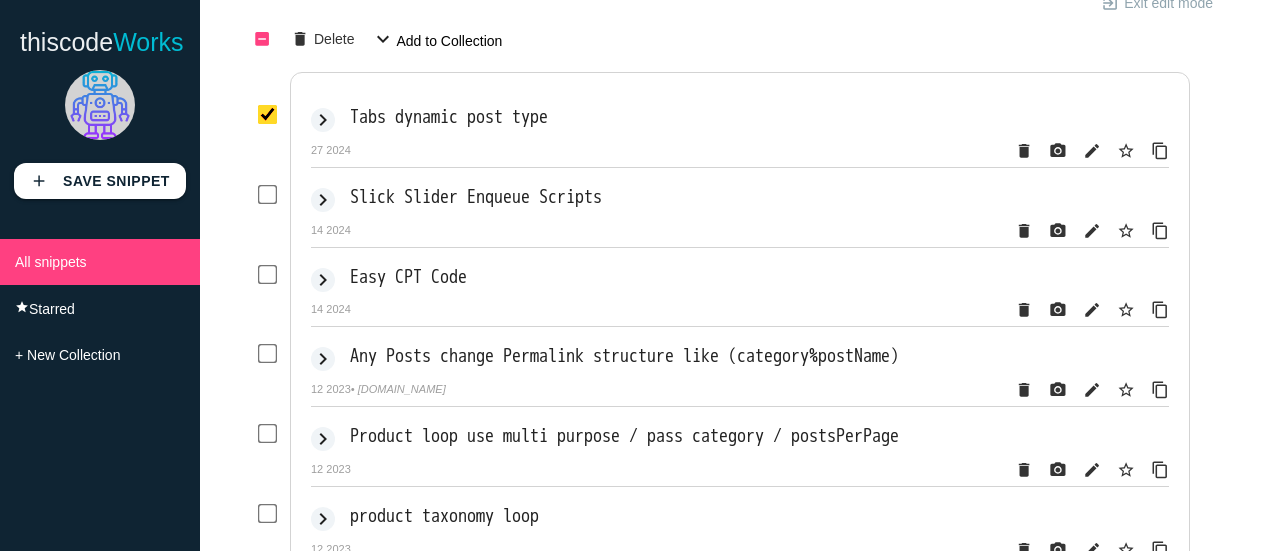 click on "indeterminate_check_box" at bounding box center (262, 38) 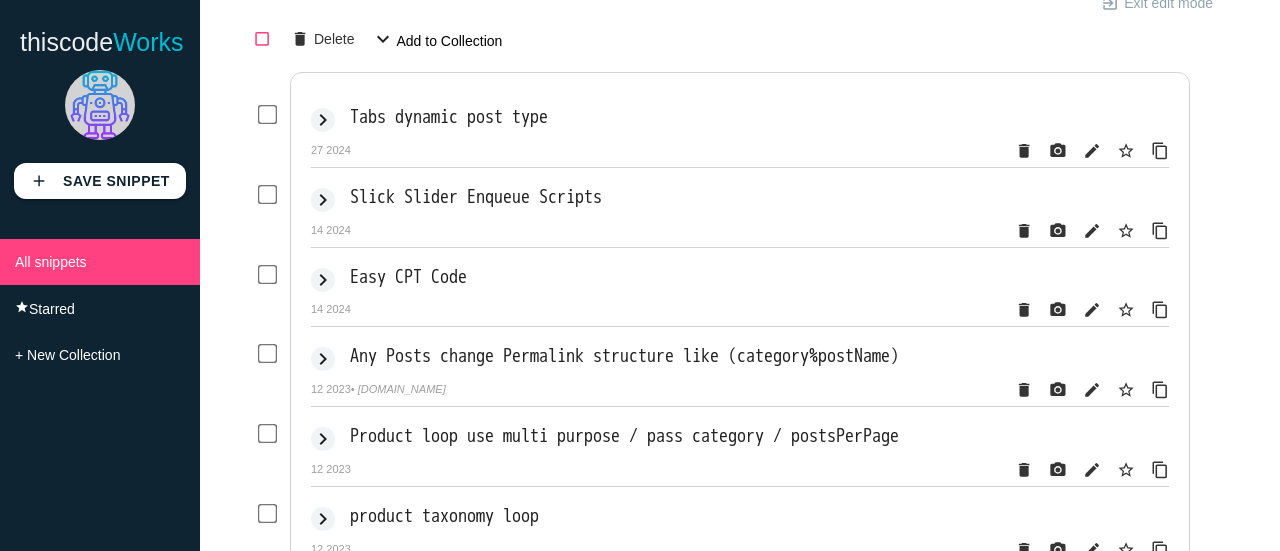 click on "check_box_outline_blank" at bounding box center [262, 38] 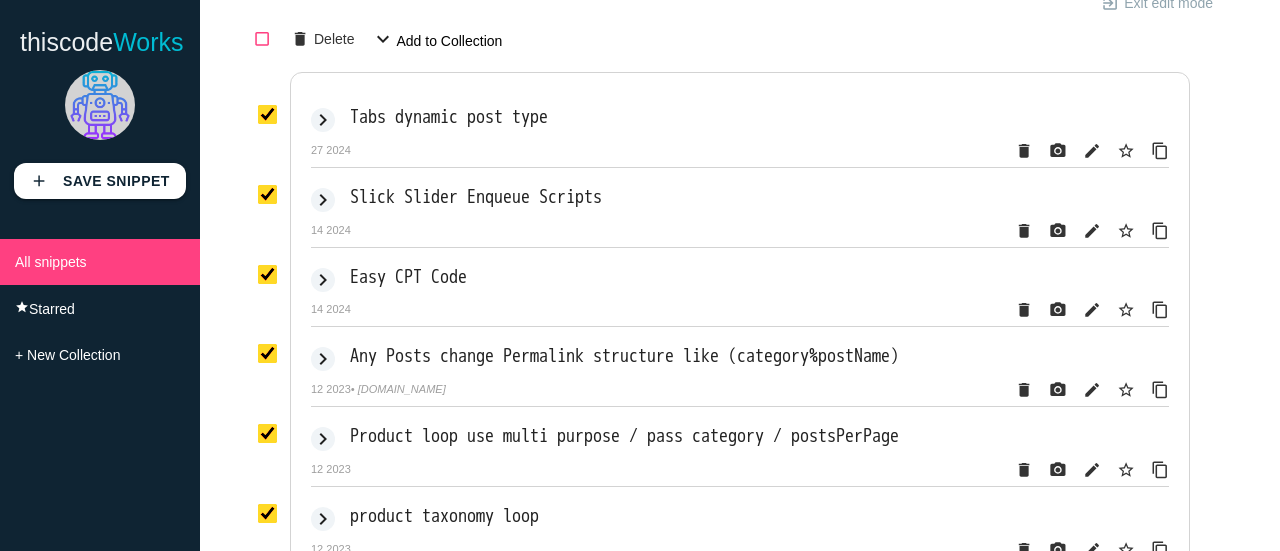 checkbox on "true" 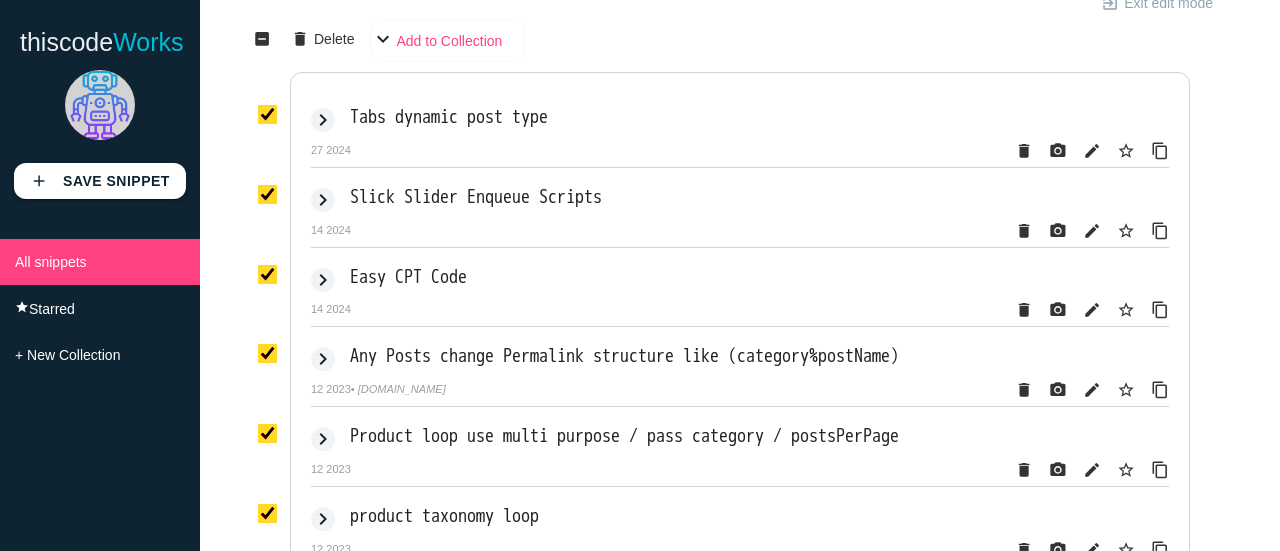 click on "Add to Collection" at bounding box center [447, 41] 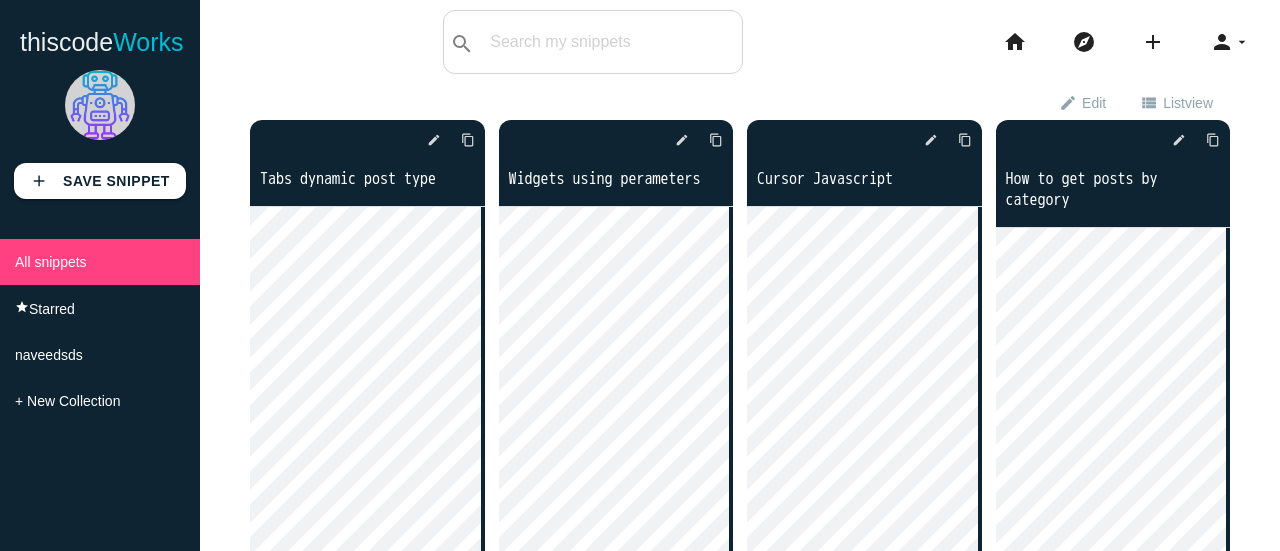 scroll, scrollTop: 0, scrollLeft: 0, axis: both 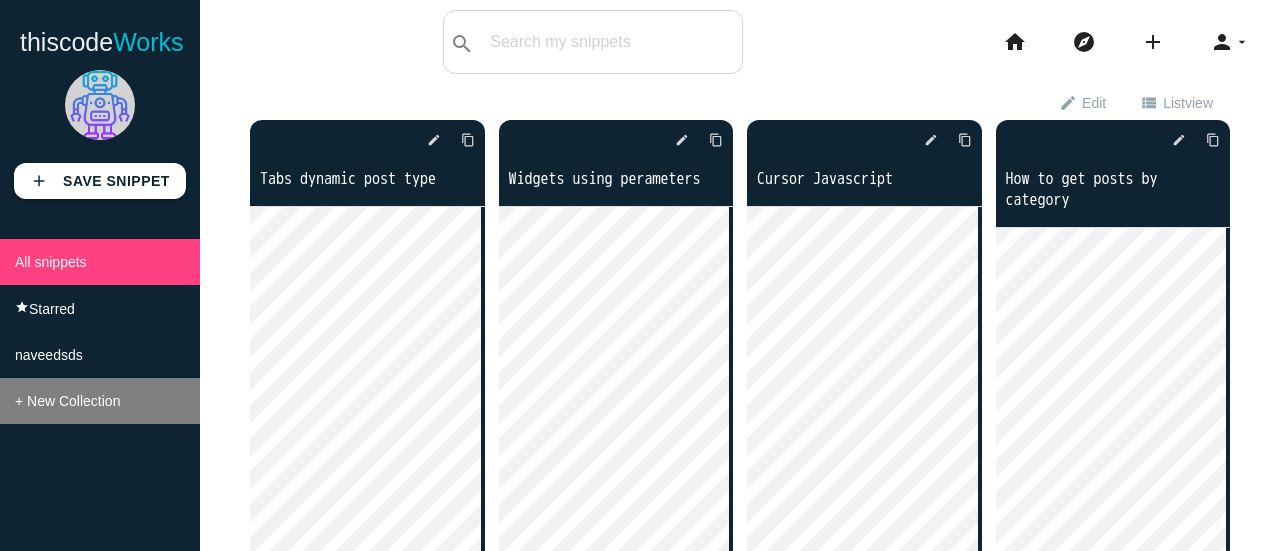 click on "+ New Collection" at bounding box center (100, 401) 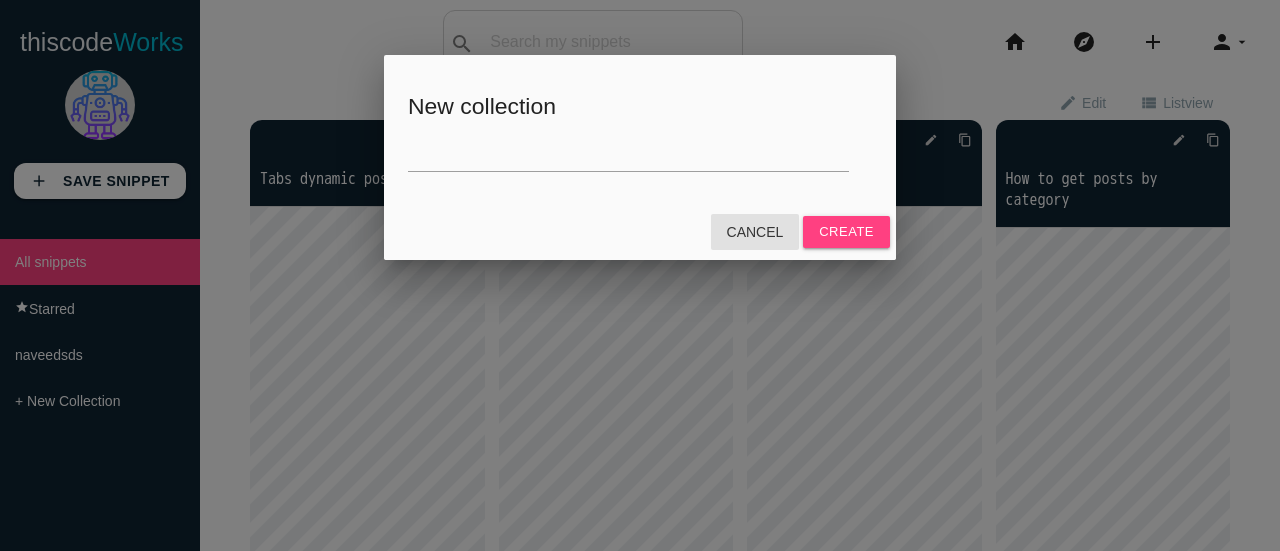 drag, startPoint x: 756, startPoint y: 228, endPoint x: 1230, endPoint y: 364, distance: 493.12473 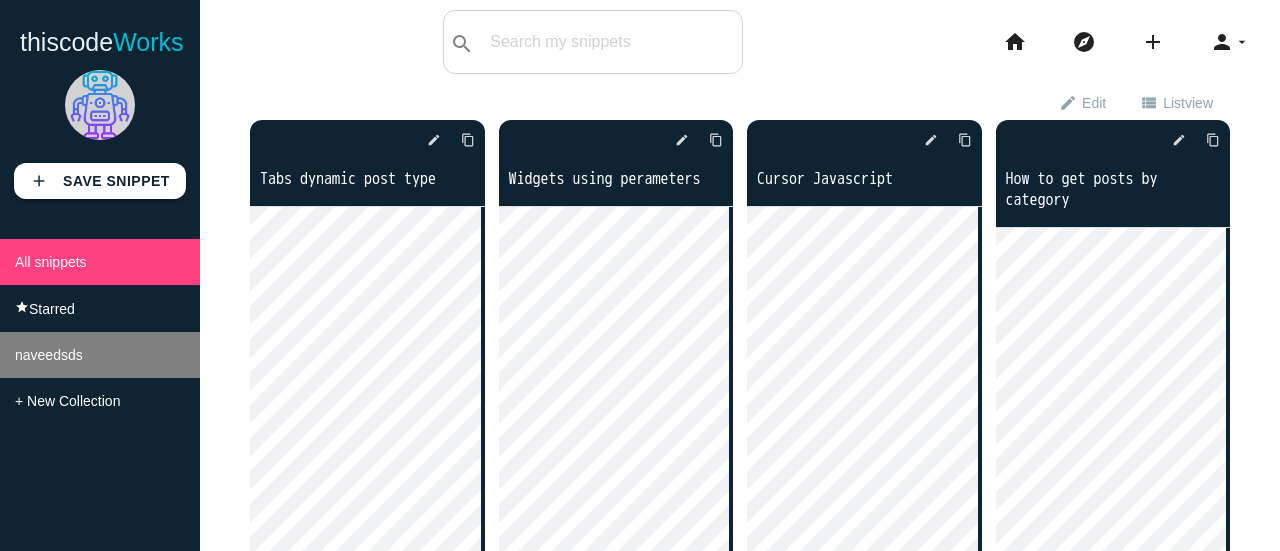 click on "naveedsds" at bounding box center (100, 355) 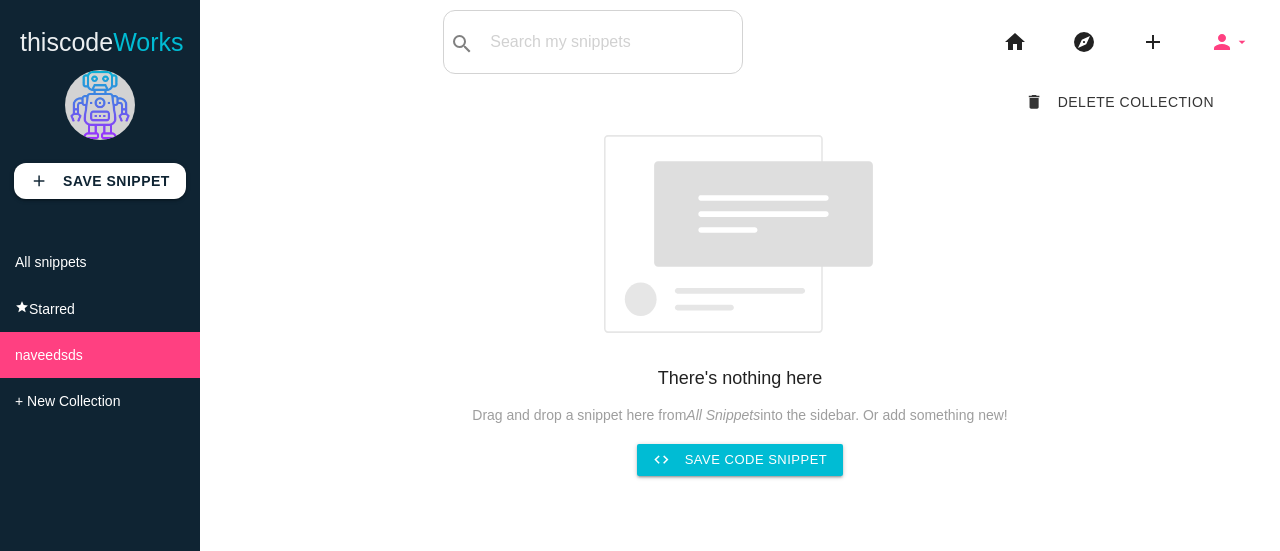 click on "arrow_drop_down" at bounding box center (1242, 42) 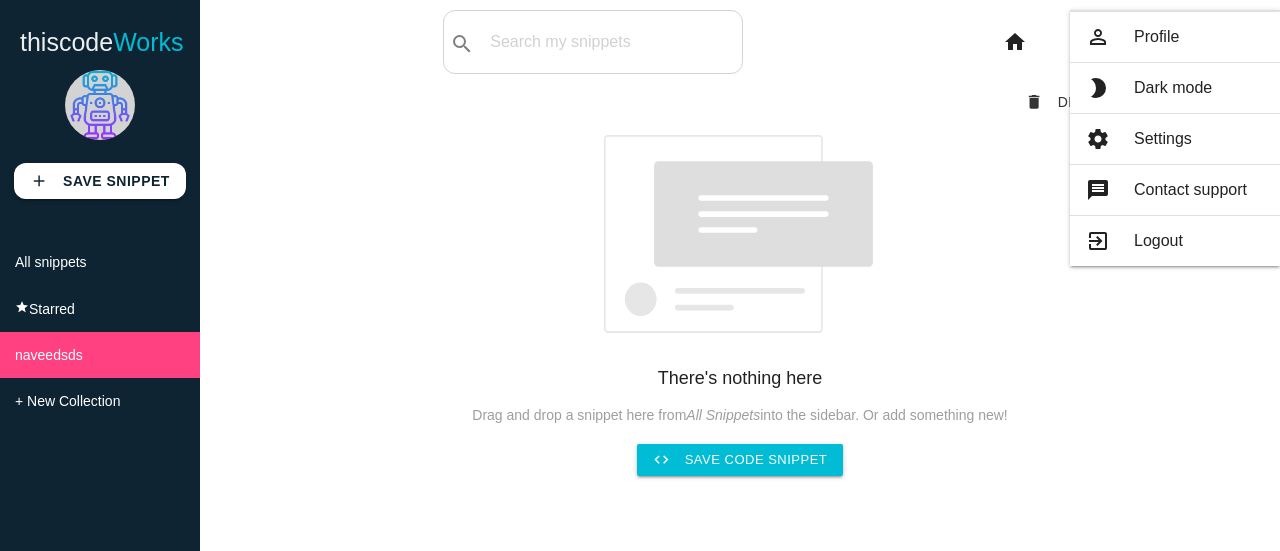click on "68669a39fa826200143b7f3c
delete  Delete Collection" at bounding box center [740, 102] 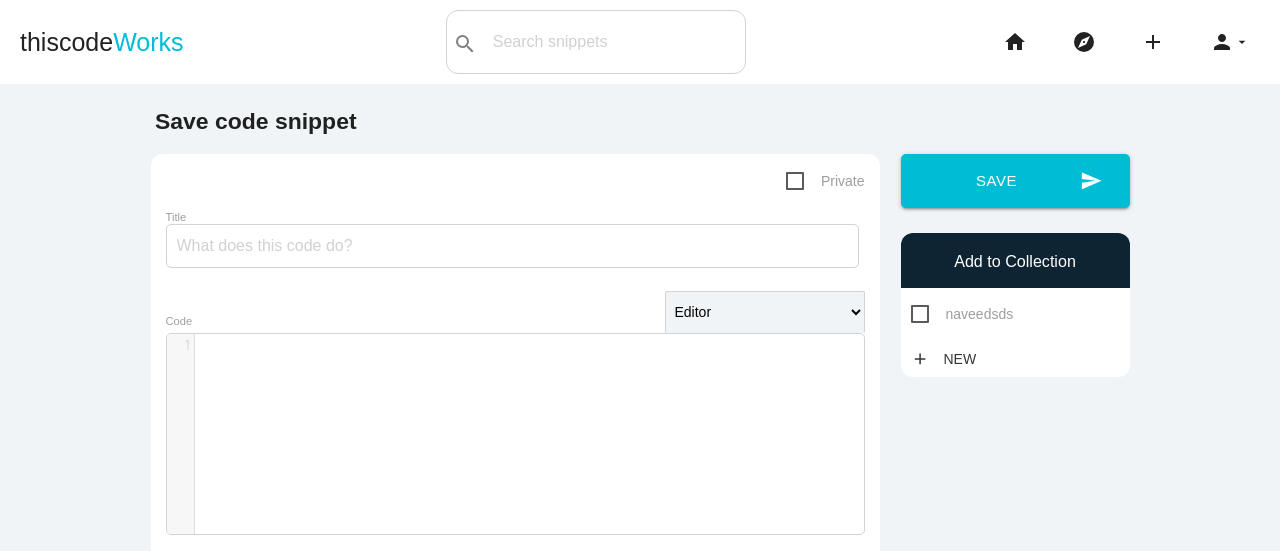 scroll, scrollTop: 0, scrollLeft: 0, axis: both 